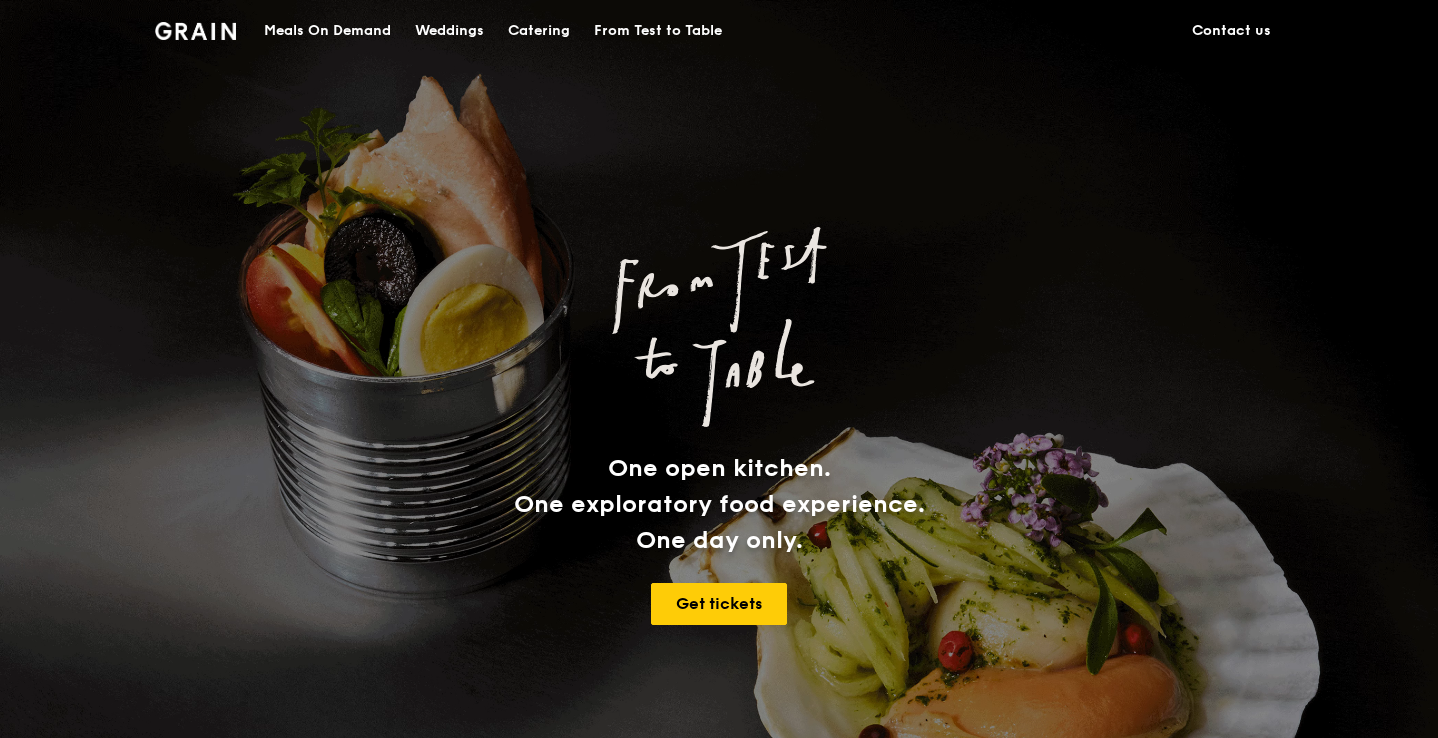 scroll, scrollTop: 0, scrollLeft: 0, axis: both 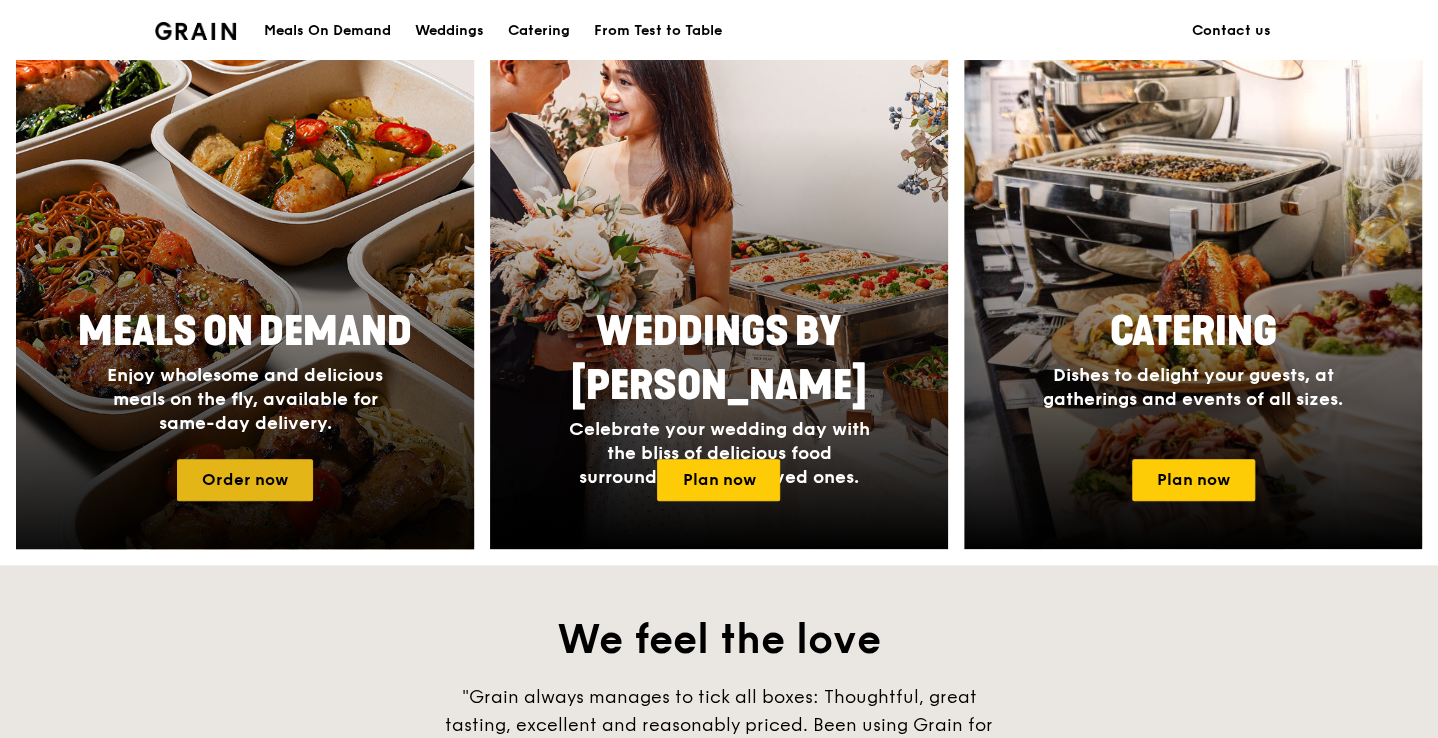 click on "Order now" at bounding box center (245, 480) 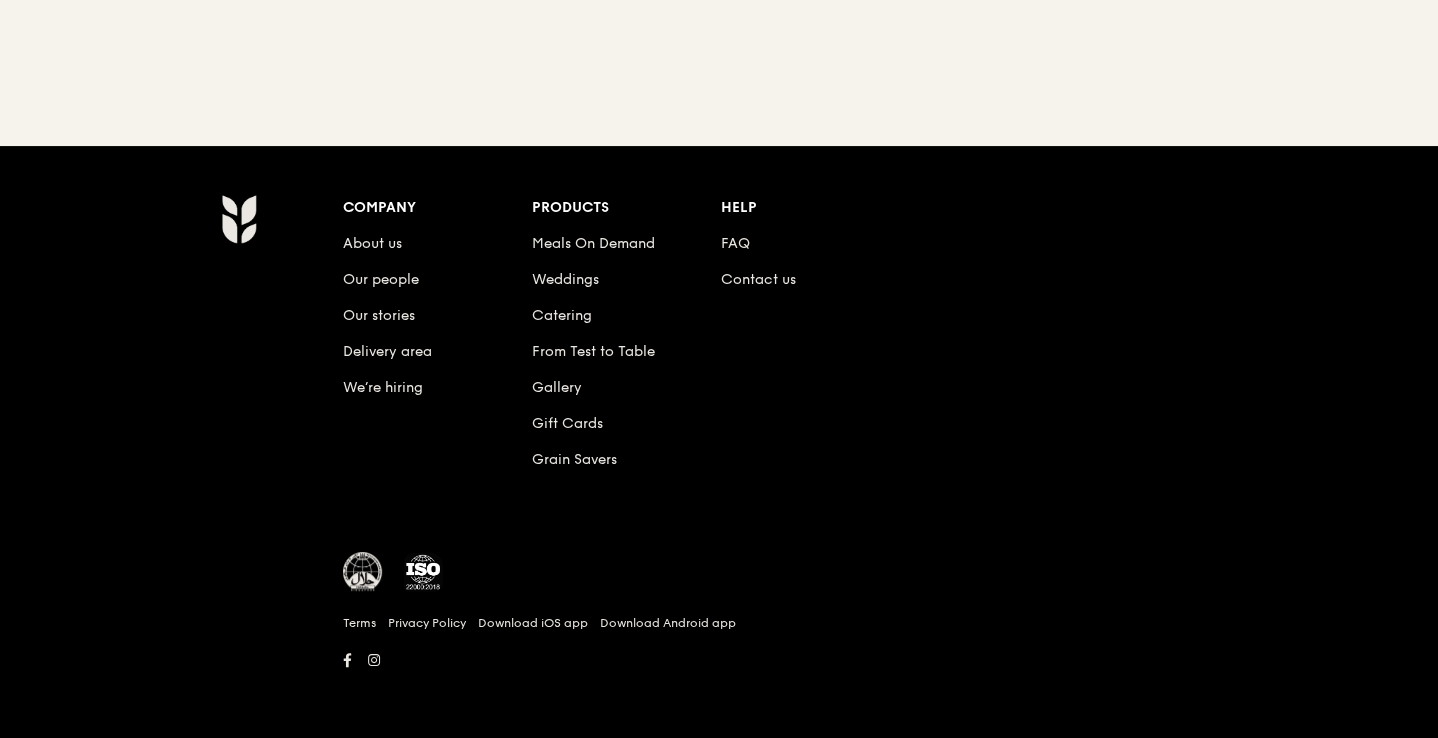 scroll, scrollTop: 0, scrollLeft: 0, axis: both 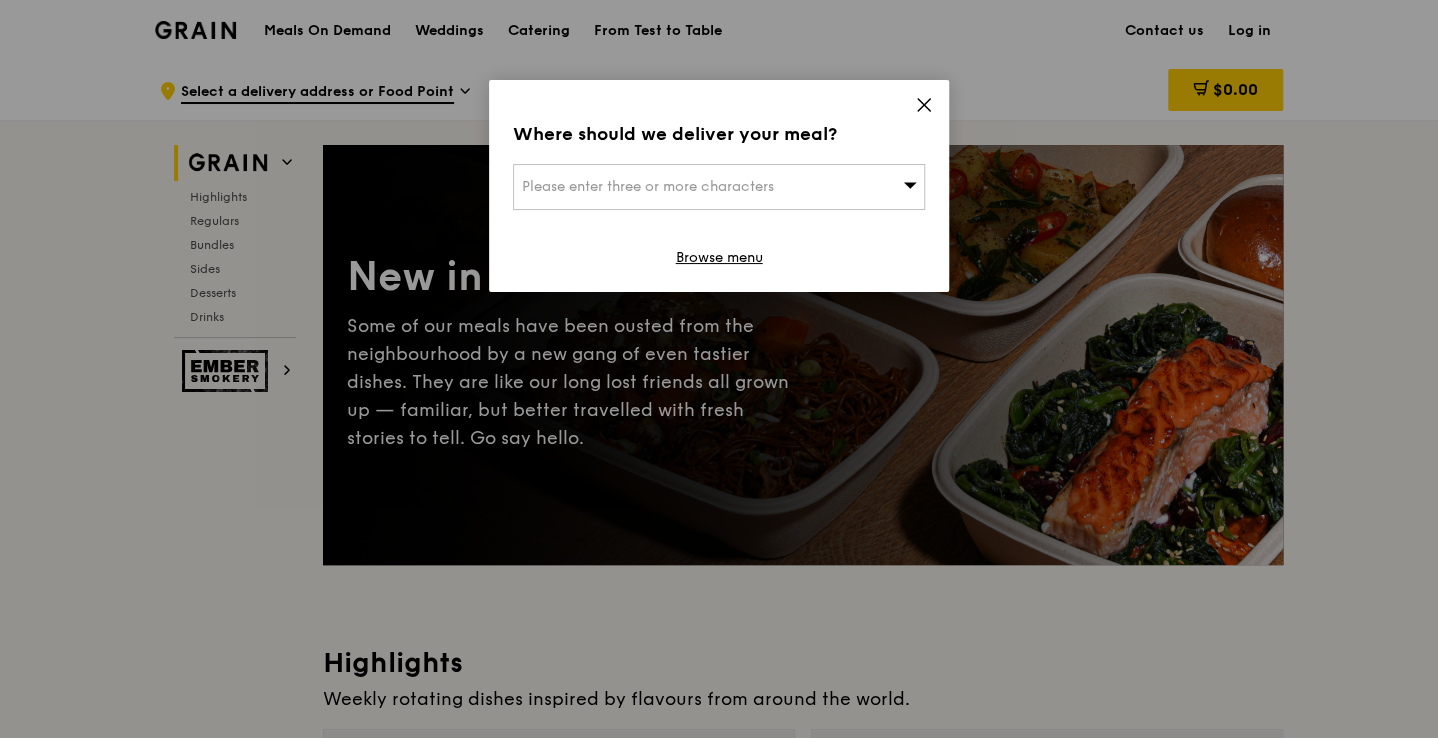 click on "Please enter three or more characters" at bounding box center [719, 187] 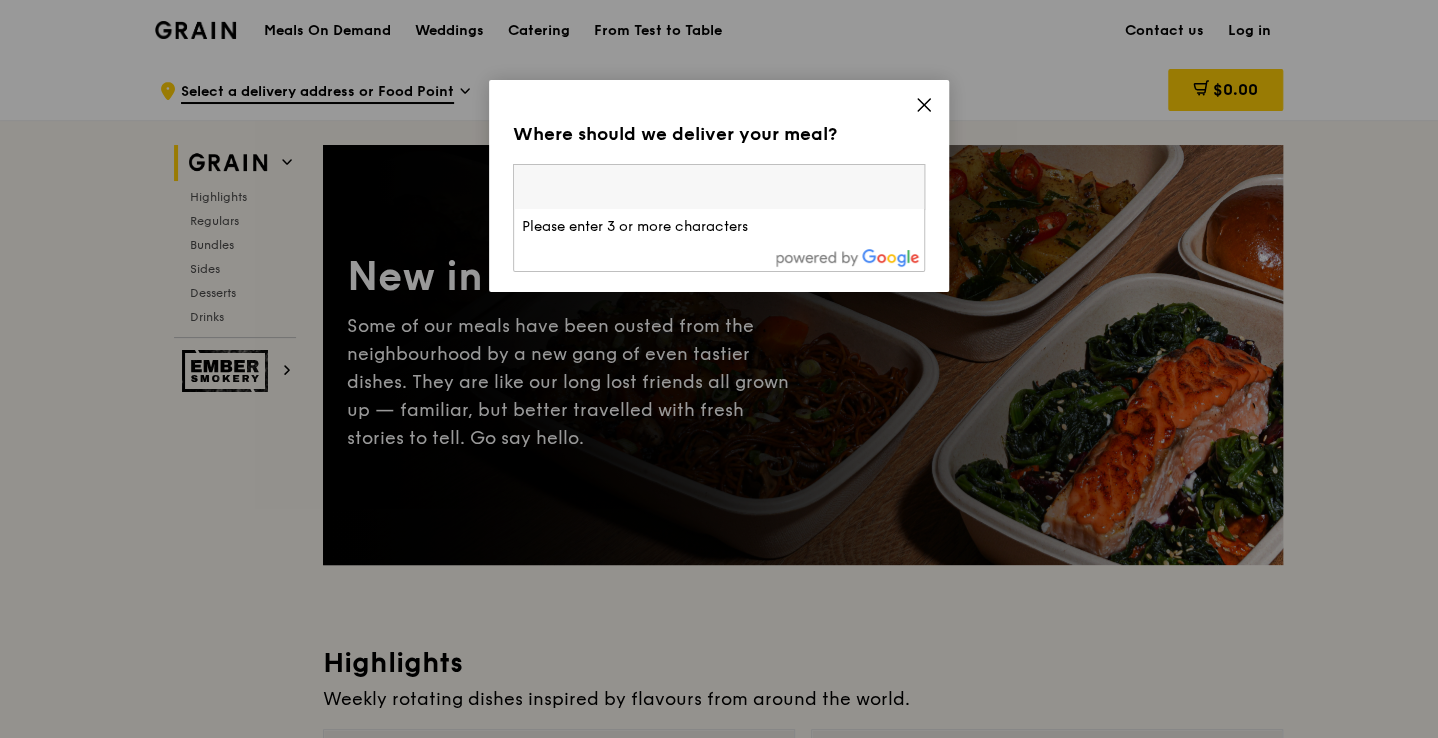 paste on "238467" 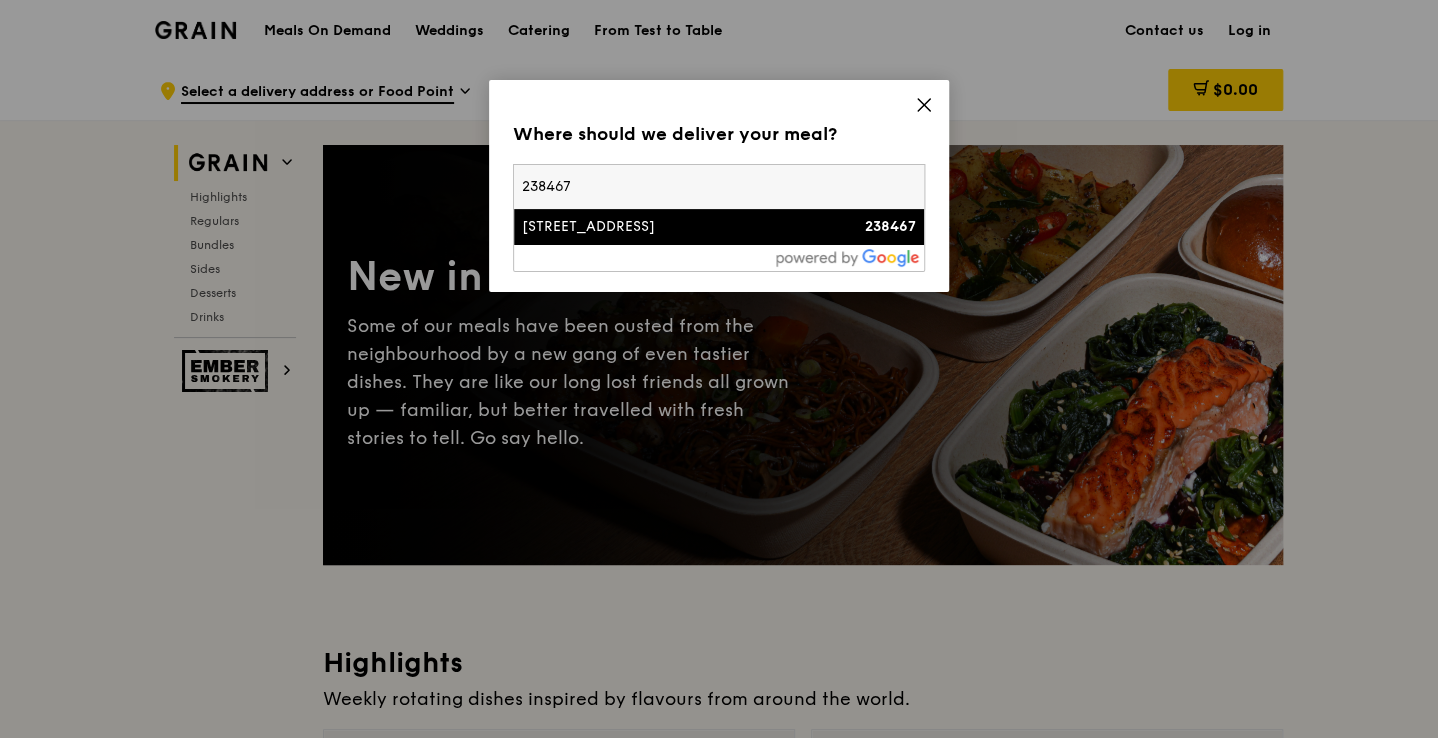 click on "[STREET_ADDRESS]" at bounding box center (670, 227) 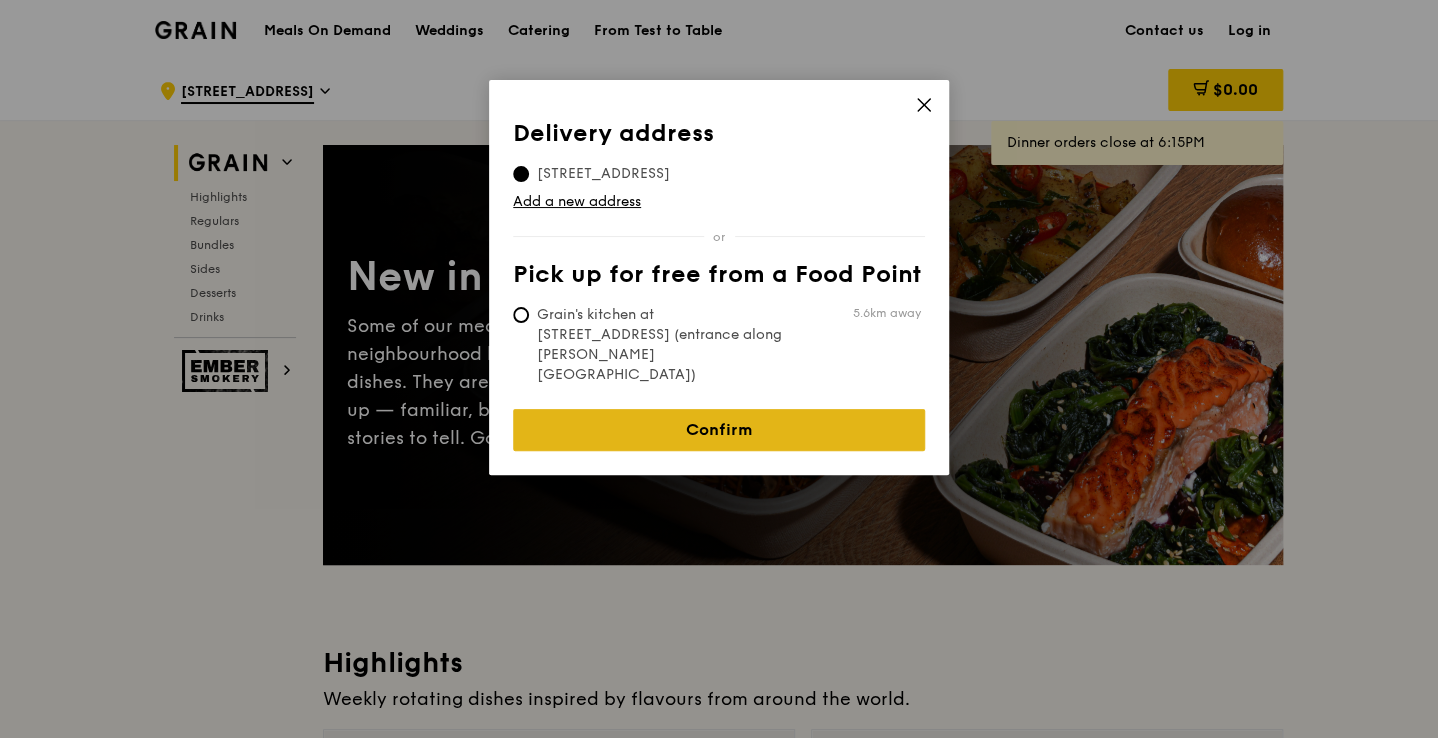 click on "Confirm" at bounding box center [719, 430] 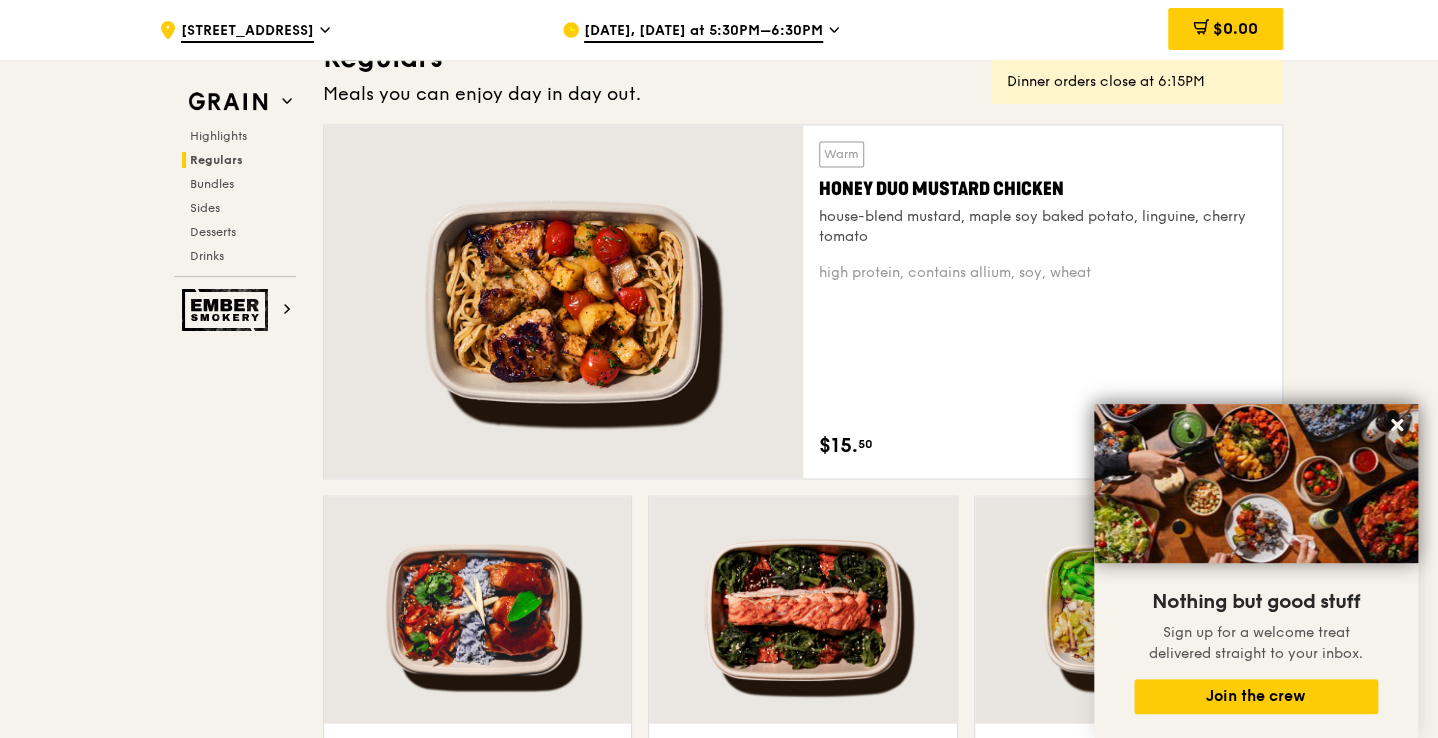 scroll, scrollTop: 1344, scrollLeft: 0, axis: vertical 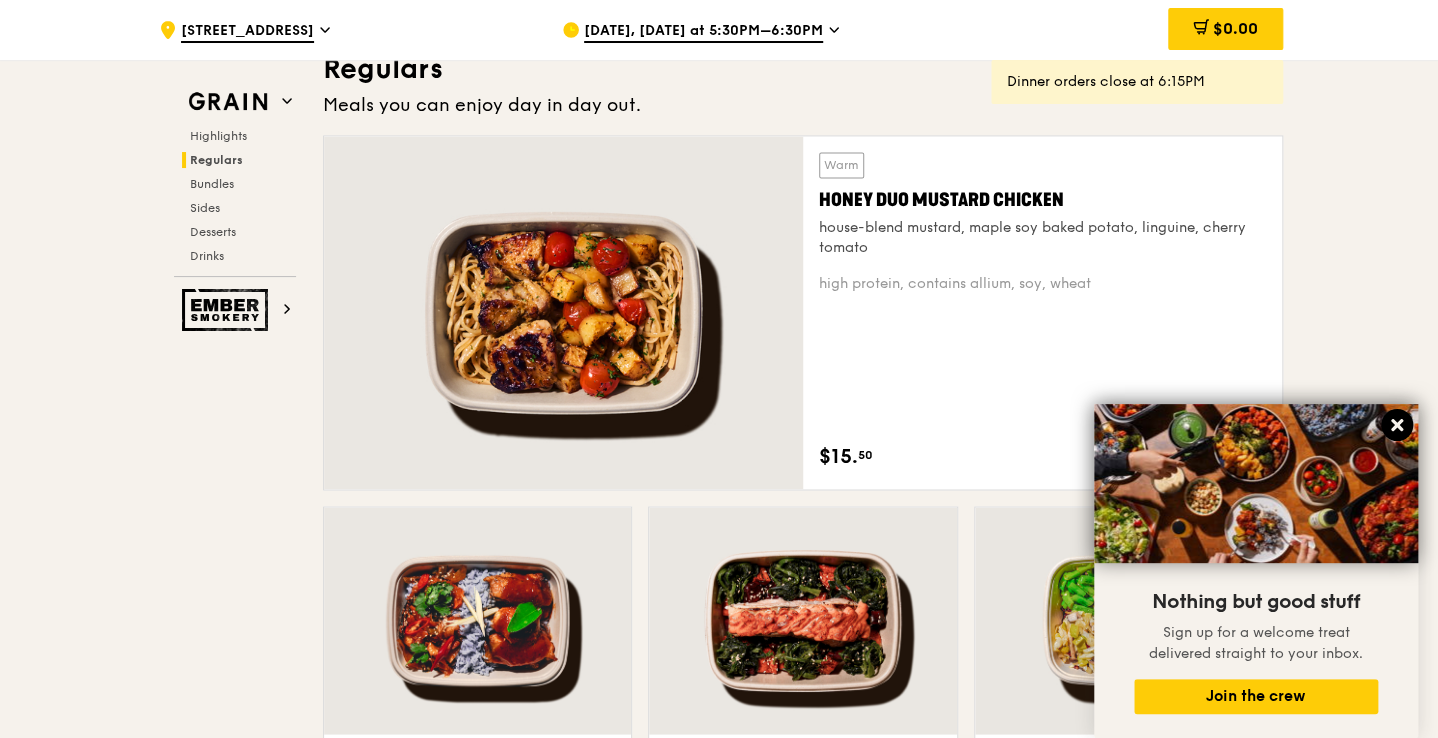 click 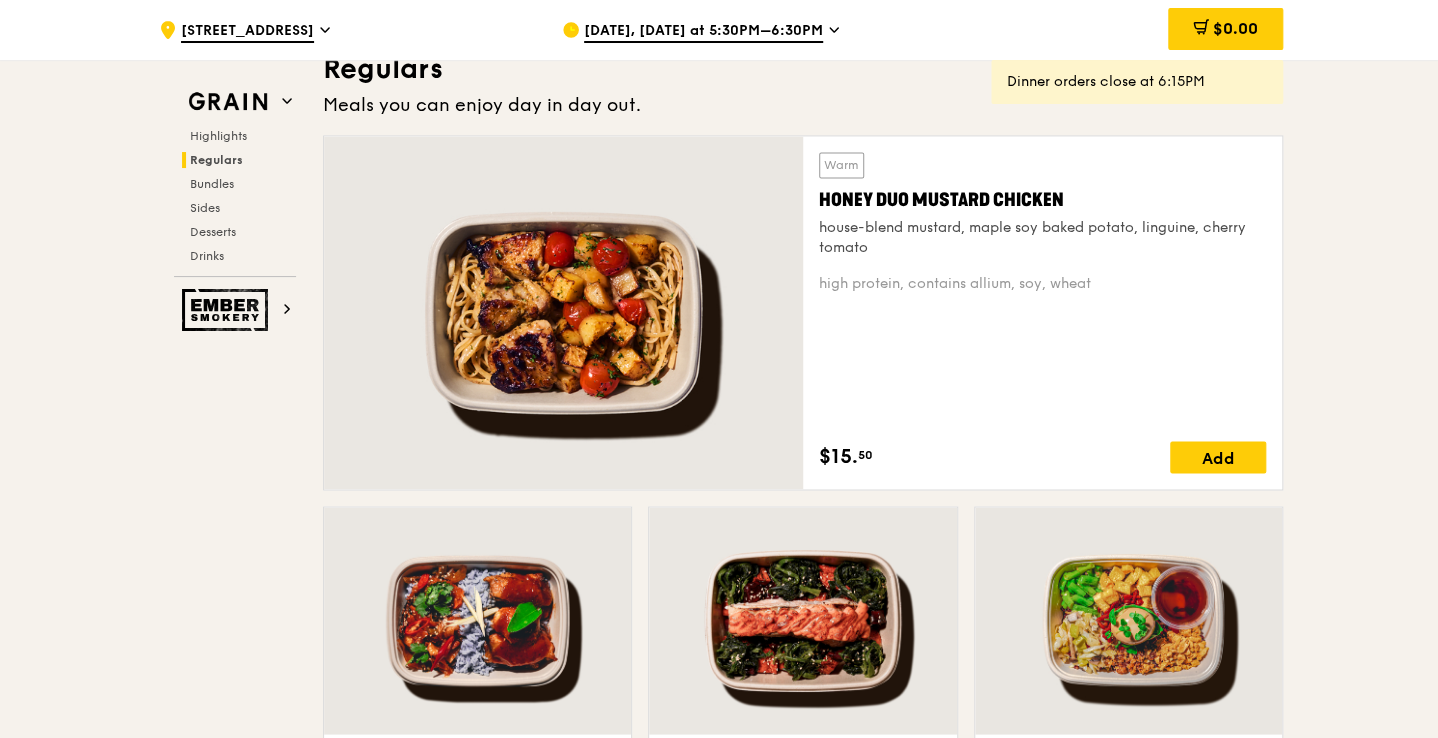 click on "Jul 14, Today at 5:30PM–6:30PM" at bounding box center (703, 32) 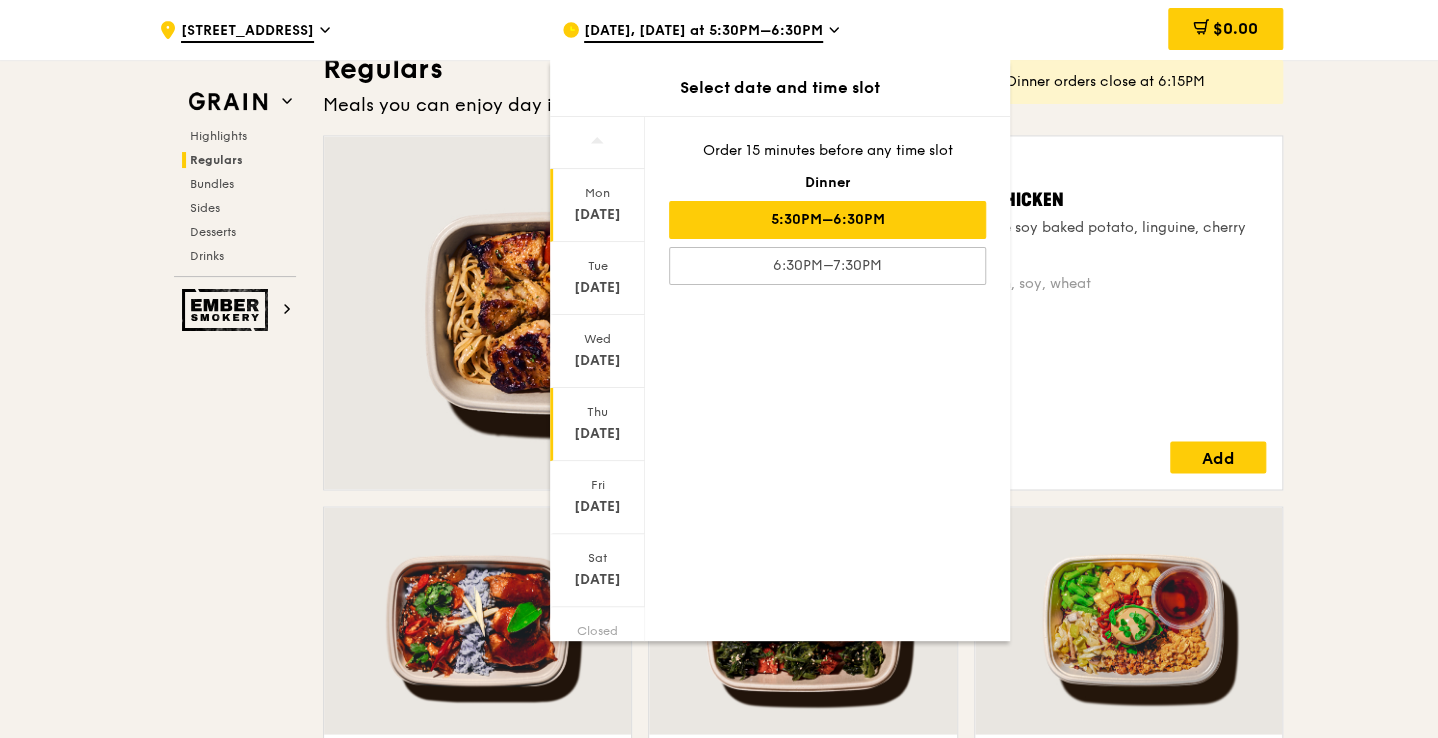 click on "Jul 17" at bounding box center [597, 434] 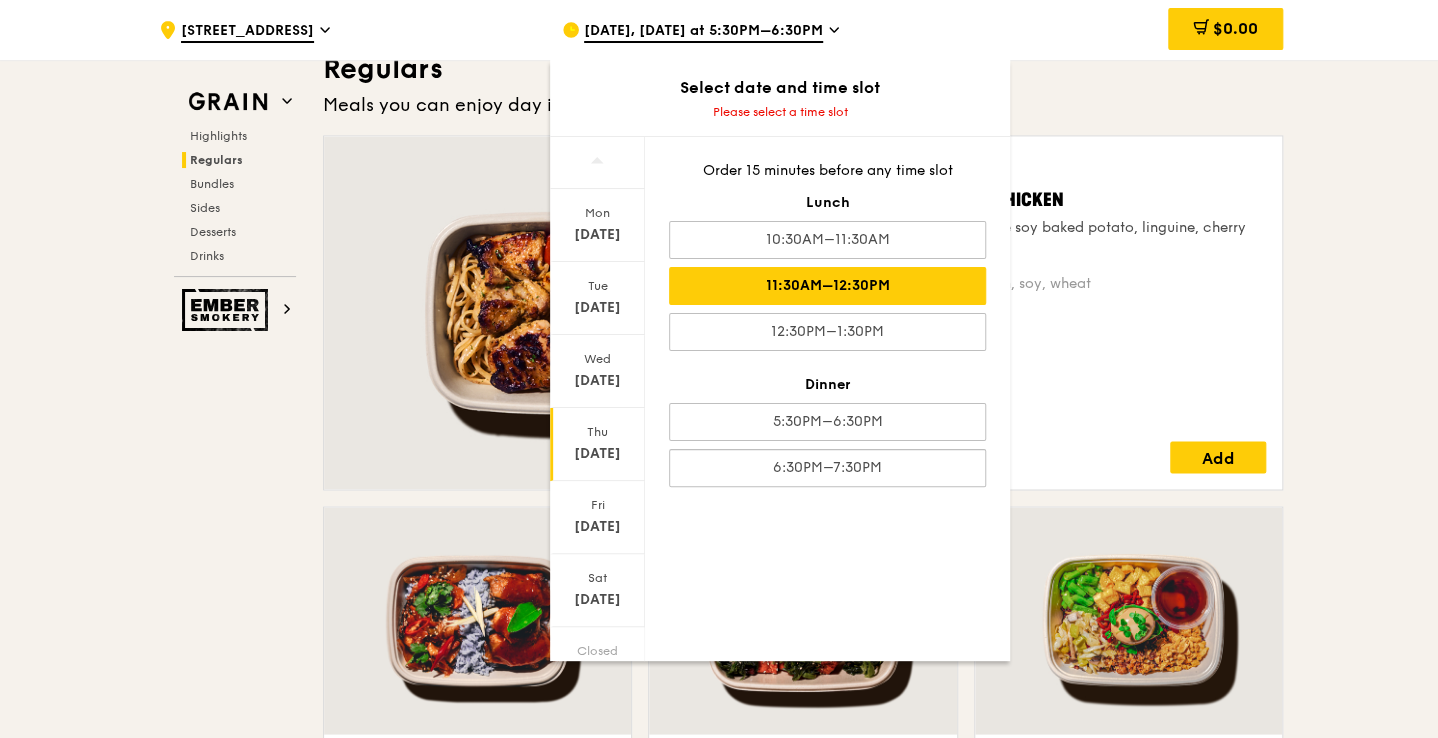 click on "11:30AM–12:30PM" at bounding box center (827, 286) 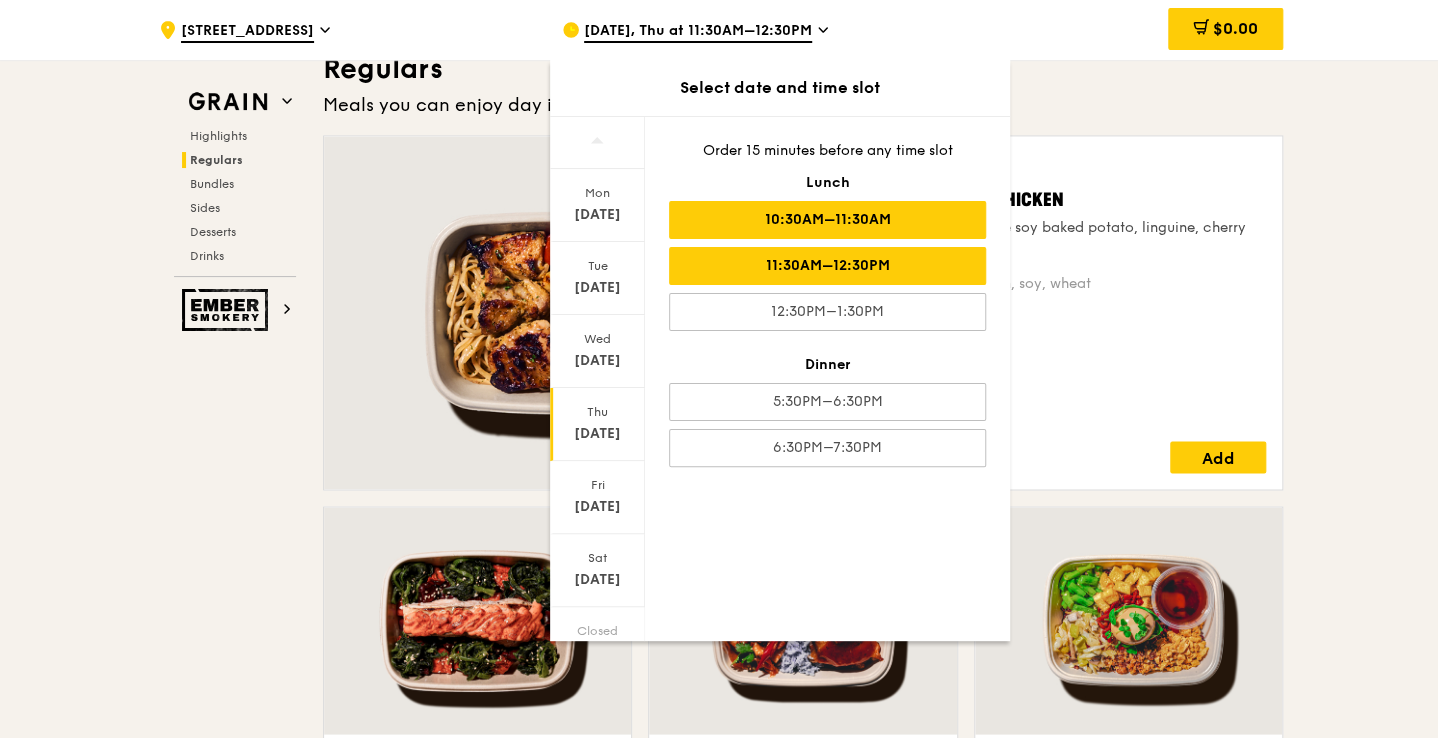 click on "10:30AM–11:30AM" at bounding box center (827, 220) 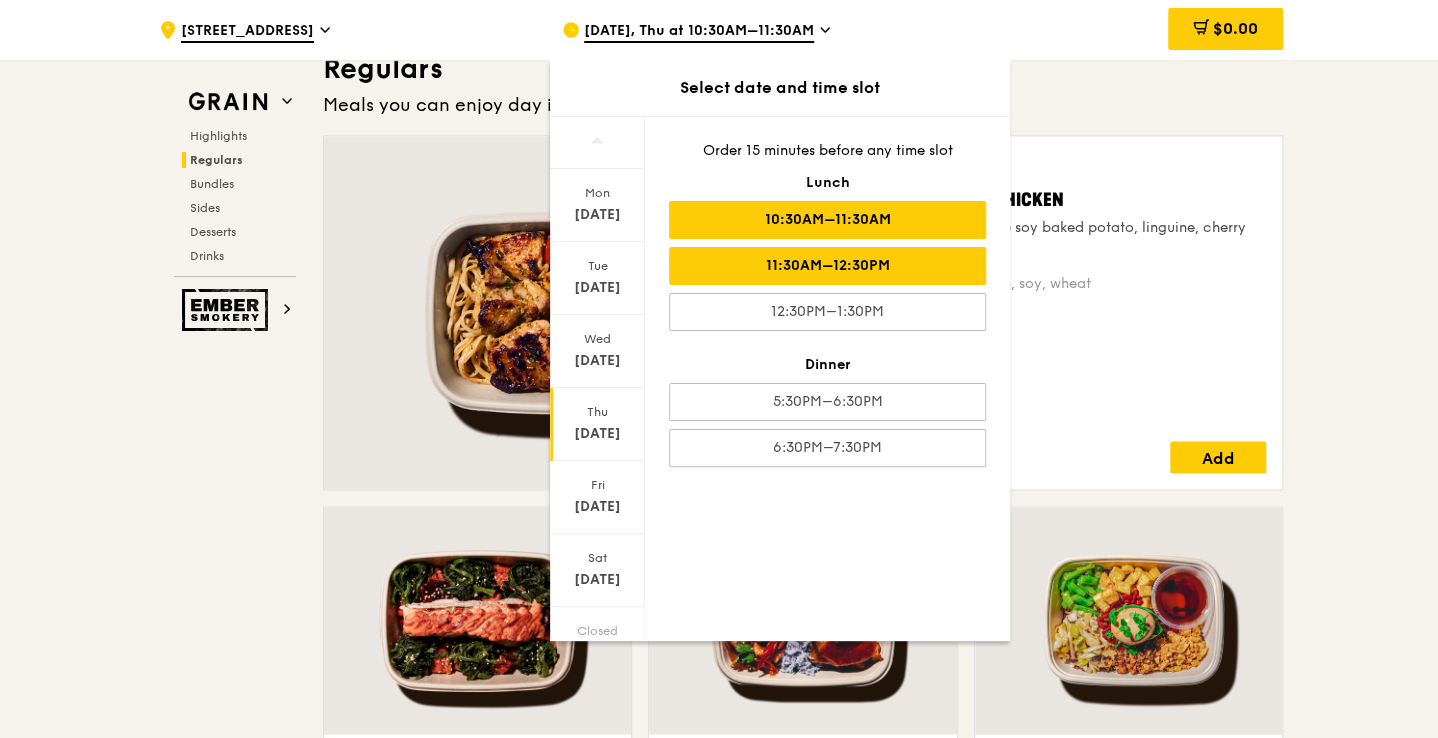 click on "11:30AM–12:30PM" at bounding box center [827, 266] 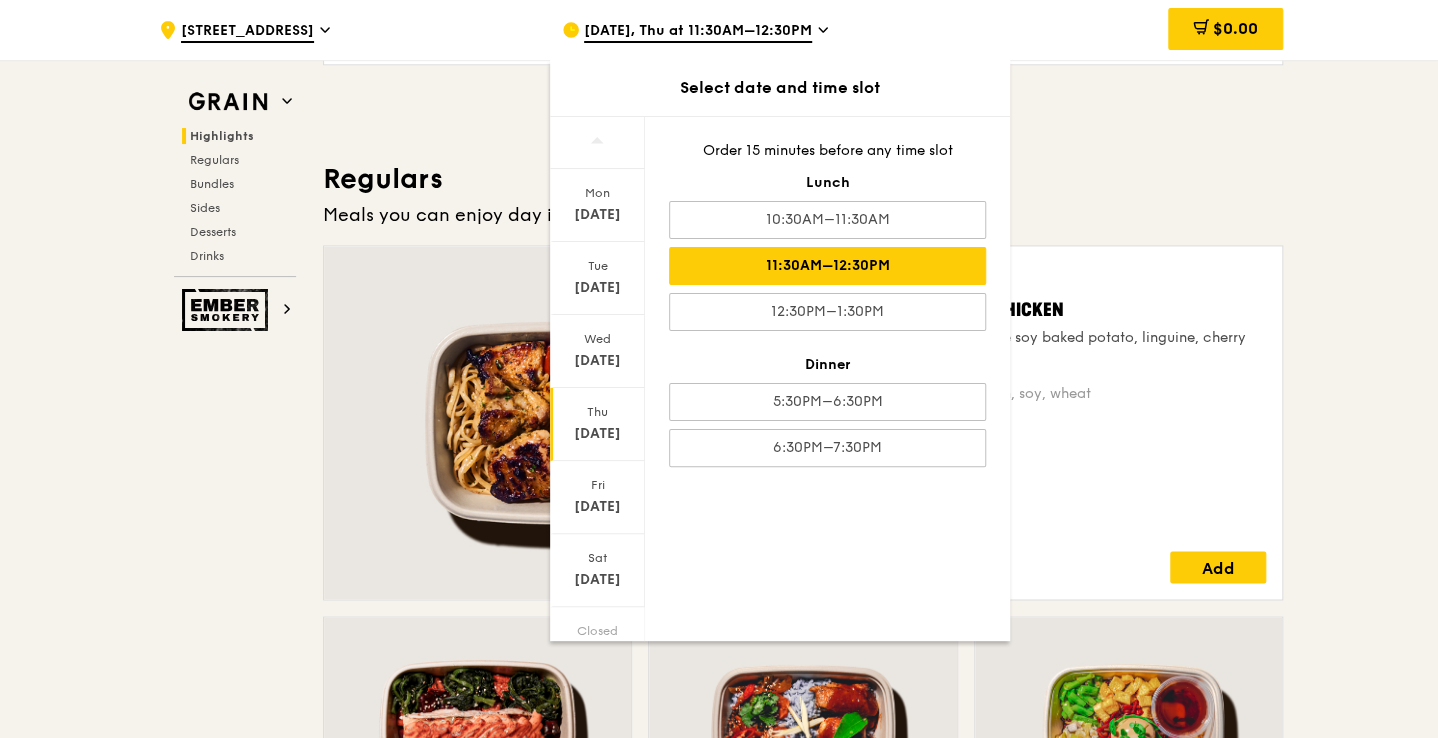 scroll, scrollTop: 1194, scrollLeft: 0, axis: vertical 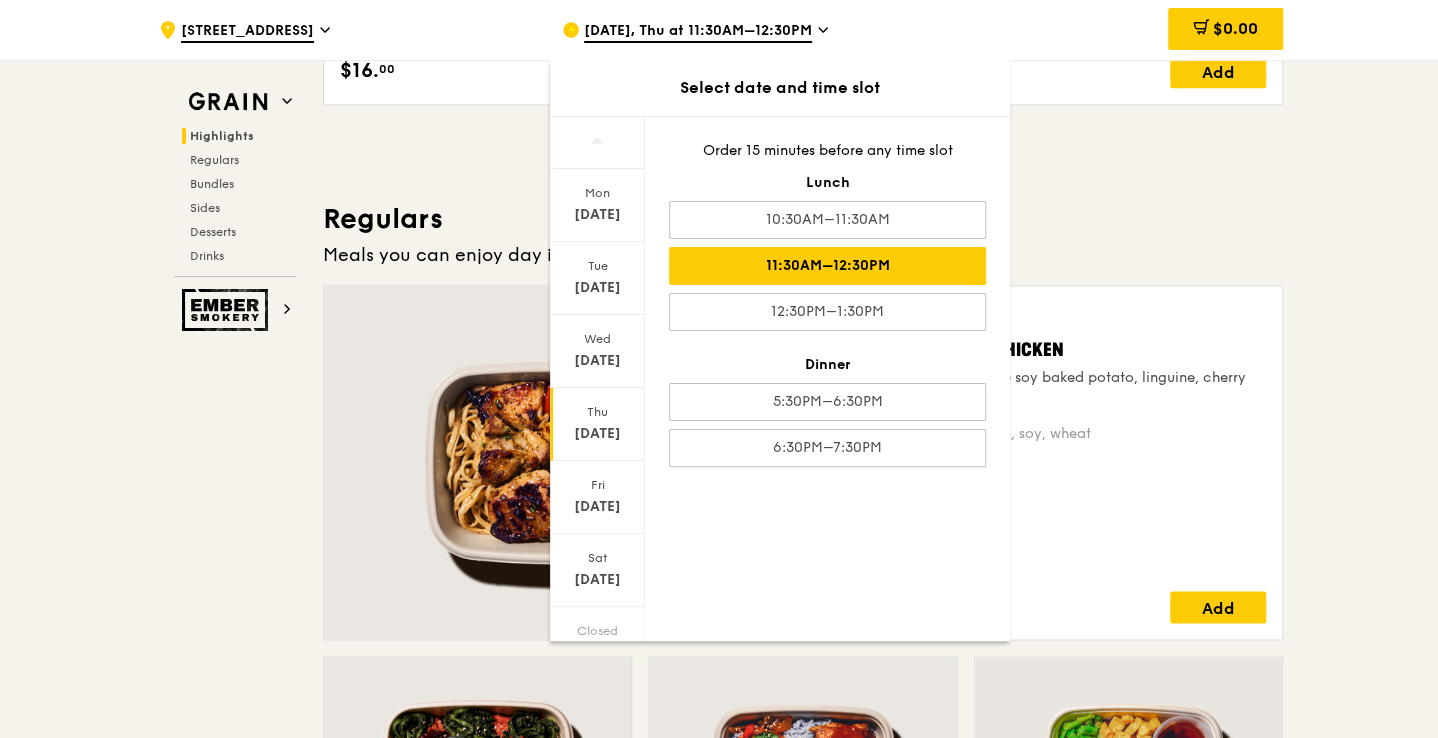 click on ".cls-1 {
fill: none;
stroke: #fff;
stroke-linecap: round;
stroke-linejoin: round;
stroke-width: 1.5px;
}
.cls-2 {
fill: #fecc07;
}
.cls-2, .cls-3 {
stroke-width: 0px;
}
.cls-3 {
fill: #fff;
fill-rule: evenodd;
}
103 Penang Road
Jul 17, Thu at 11:30AM–12:30PM
Select date and time slot
Mon
Jul 14
Tue
Jul 15
Wed
Jul 16
Thu
Jul 17
Fri
Jul 18
Sat
Jul 19
Closed
Jul 20
Order 15 minutes before any time slot Lunch
10:30AM–11:30AM
11:30AM–12:30PM
12:30PM–1:30PM
Dinner
5:30PM–6:30PM
6:30PM–7:30PM
$0.00
Grain
Highlights
Regulars" at bounding box center [719, 3088] 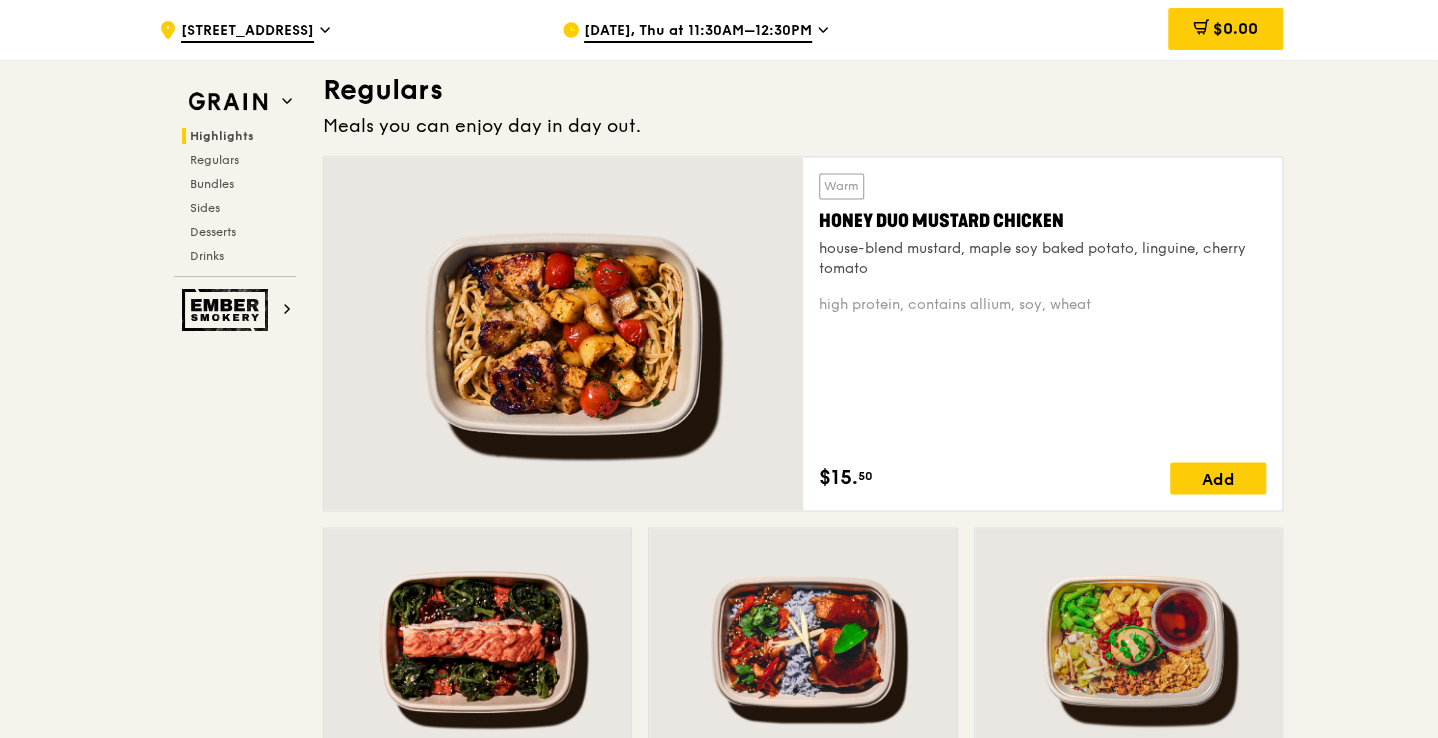 scroll, scrollTop: 1312, scrollLeft: 0, axis: vertical 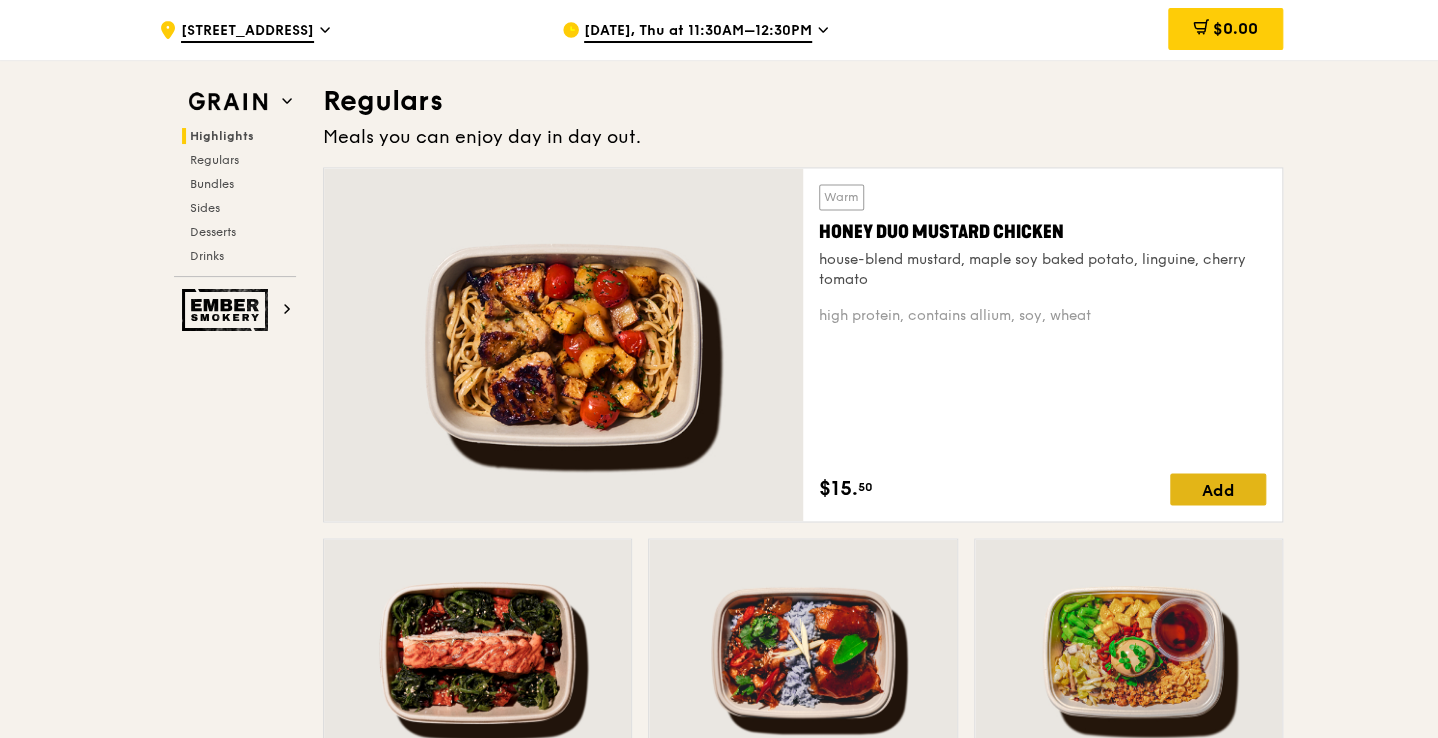 click on "Add" at bounding box center [1218, 489] 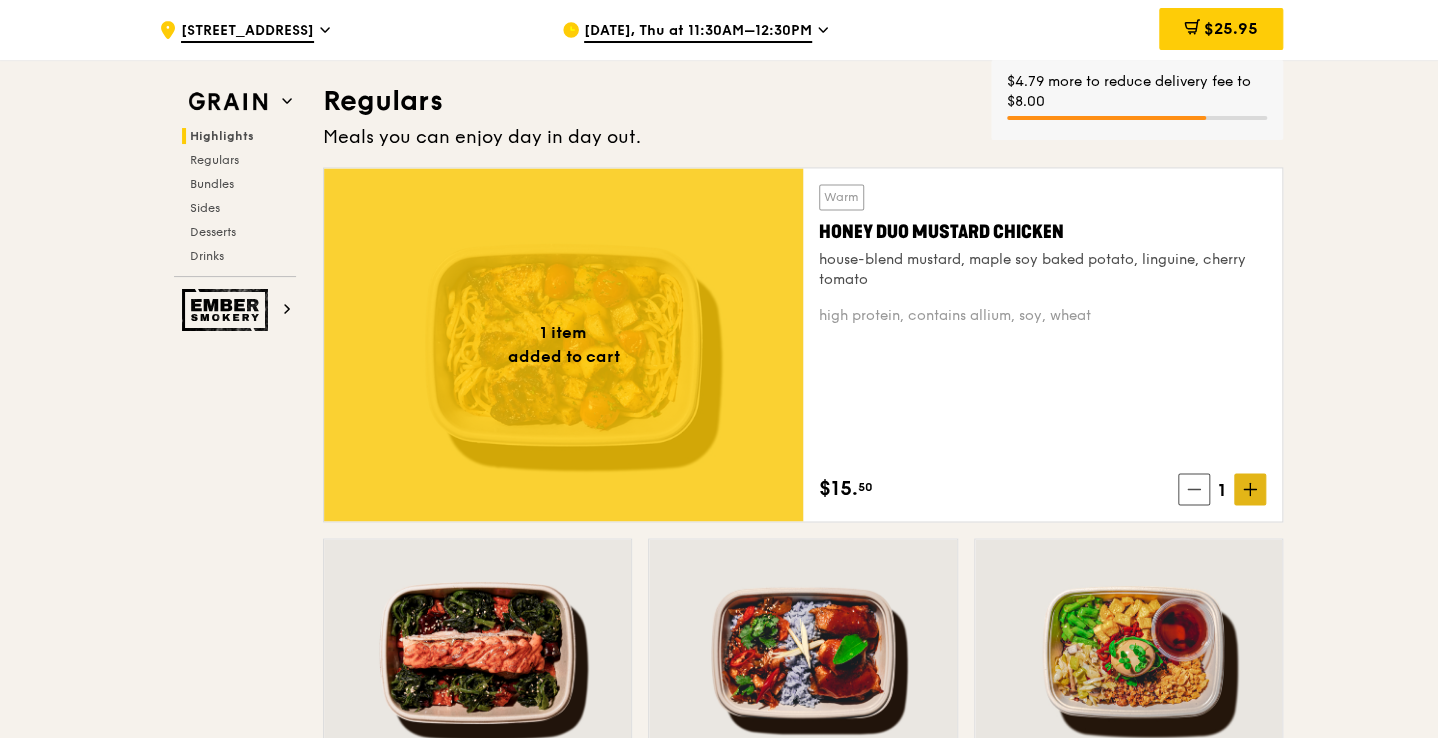 click at bounding box center [1250, 489] 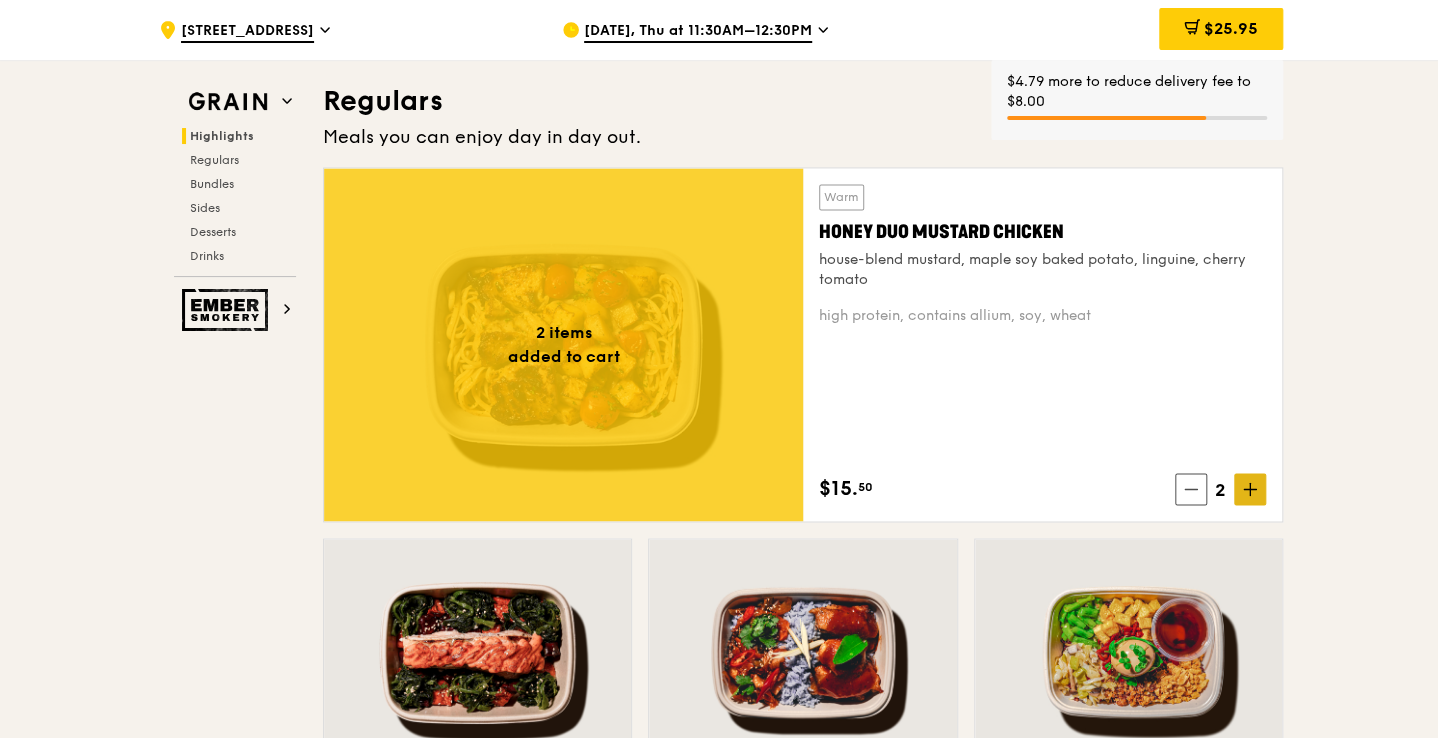 click at bounding box center (1250, 489) 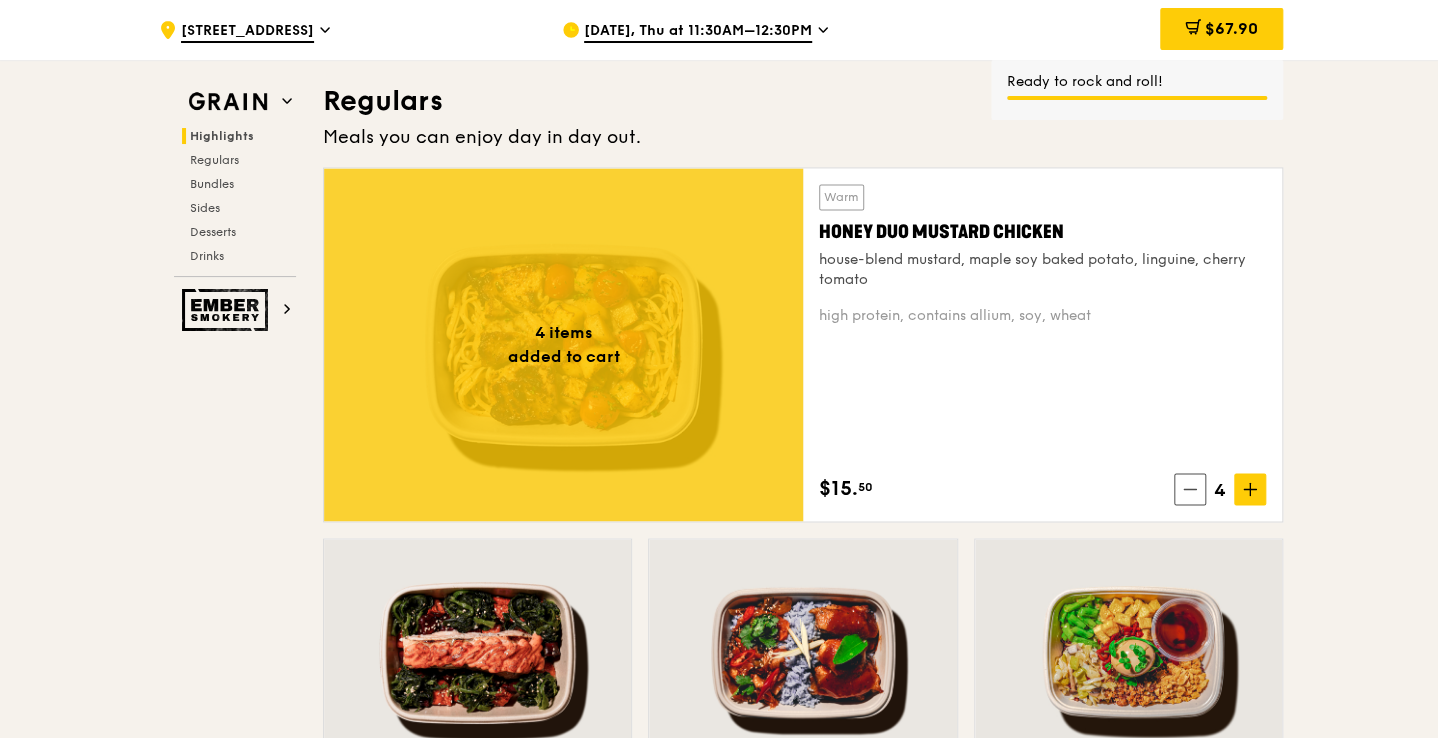 drag, startPoint x: 1241, startPoint y: 493, endPoint x: 1379, endPoint y: 355, distance: 195.16147 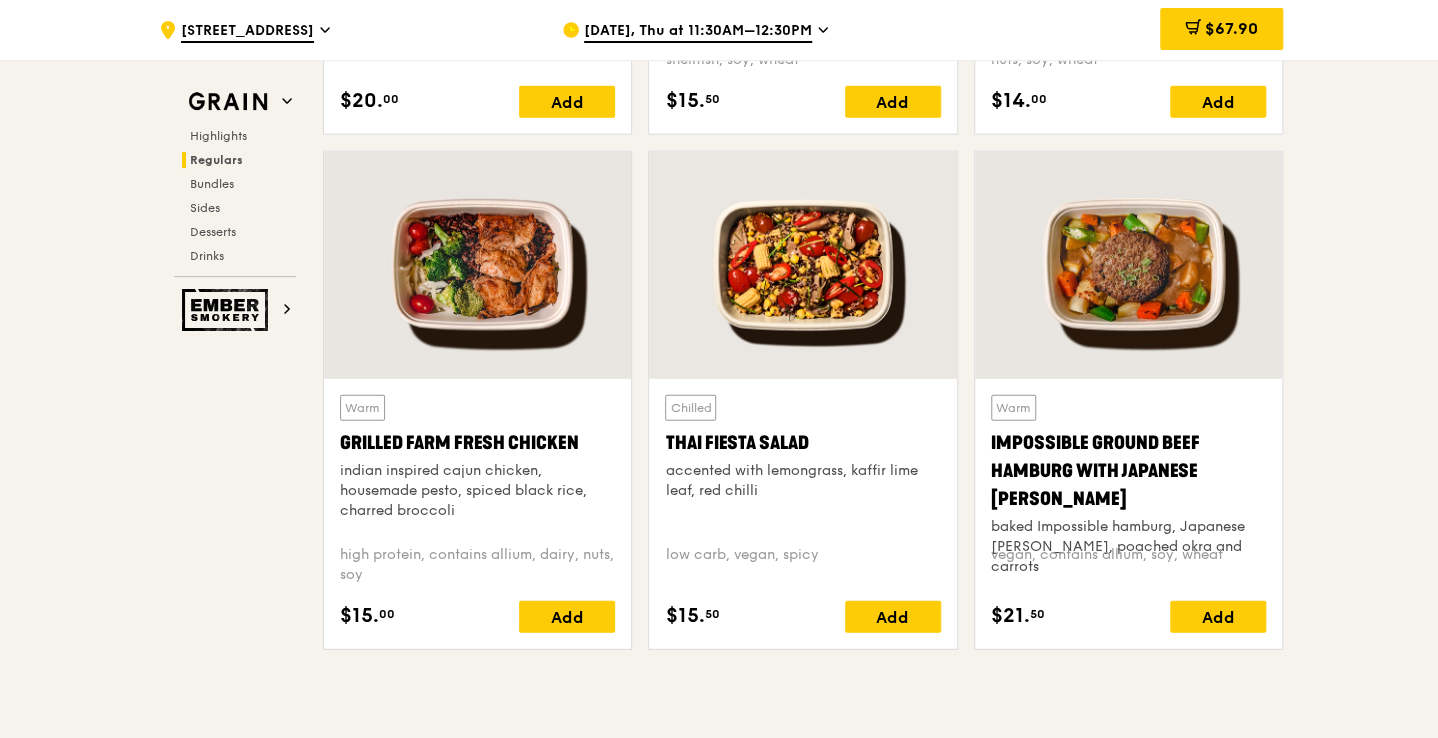 scroll, scrollTop: 2216, scrollLeft: 0, axis: vertical 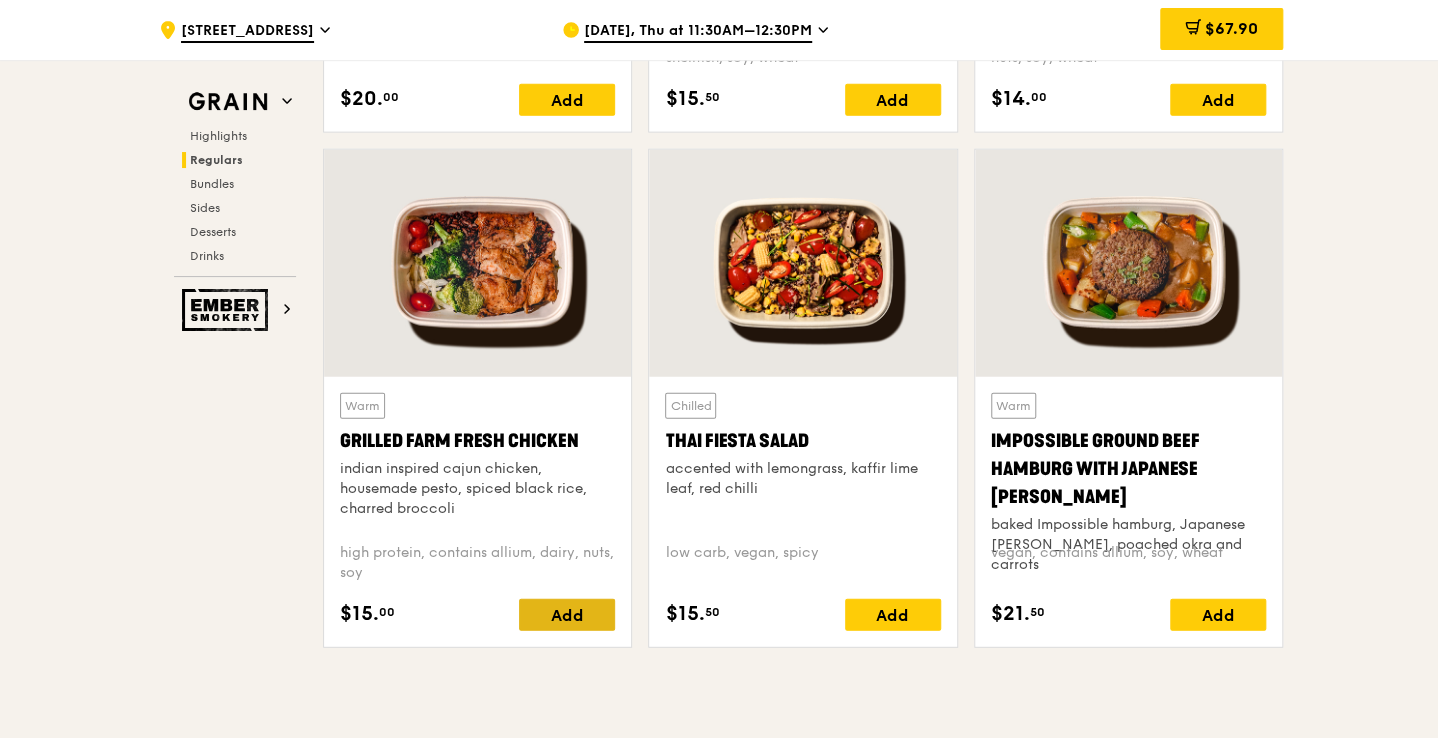 click on "Add" at bounding box center [567, 615] 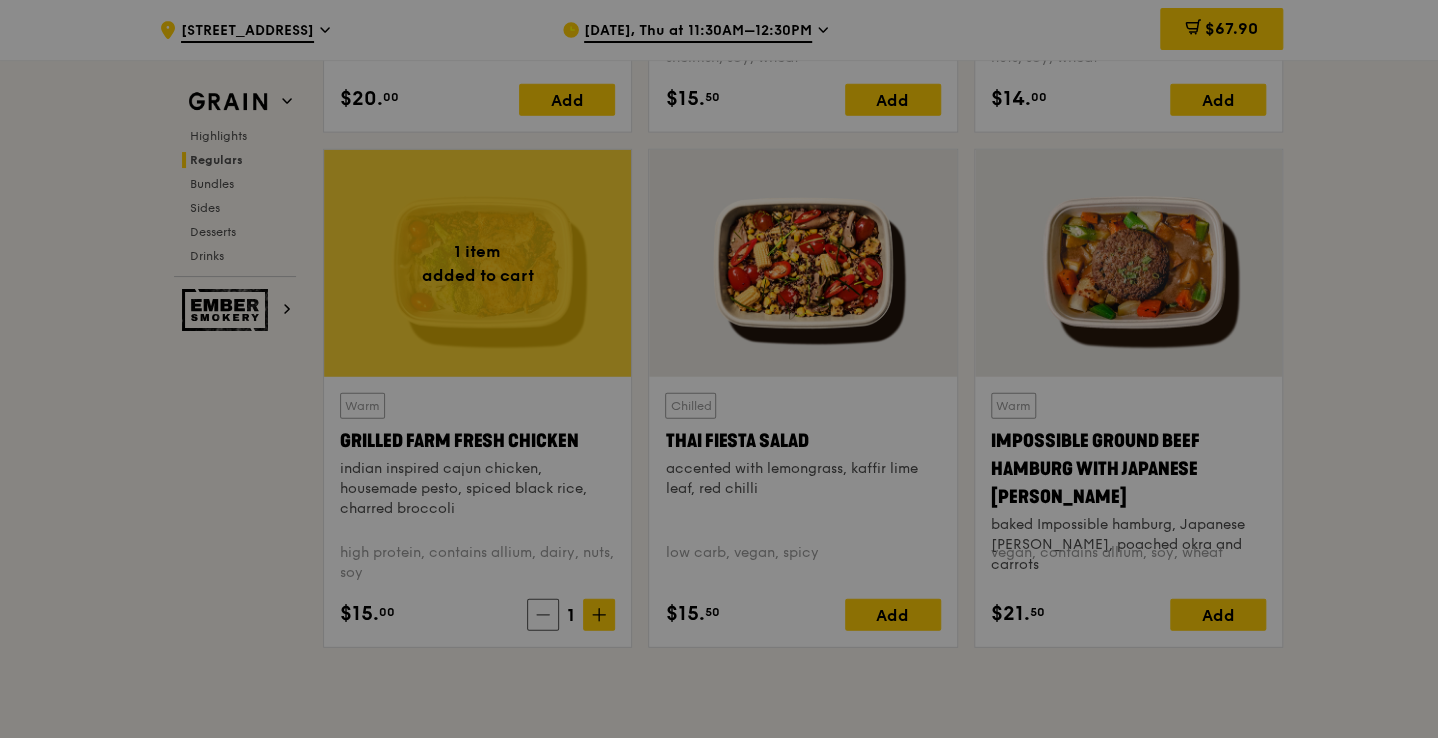 click at bounding box center (719, 369) 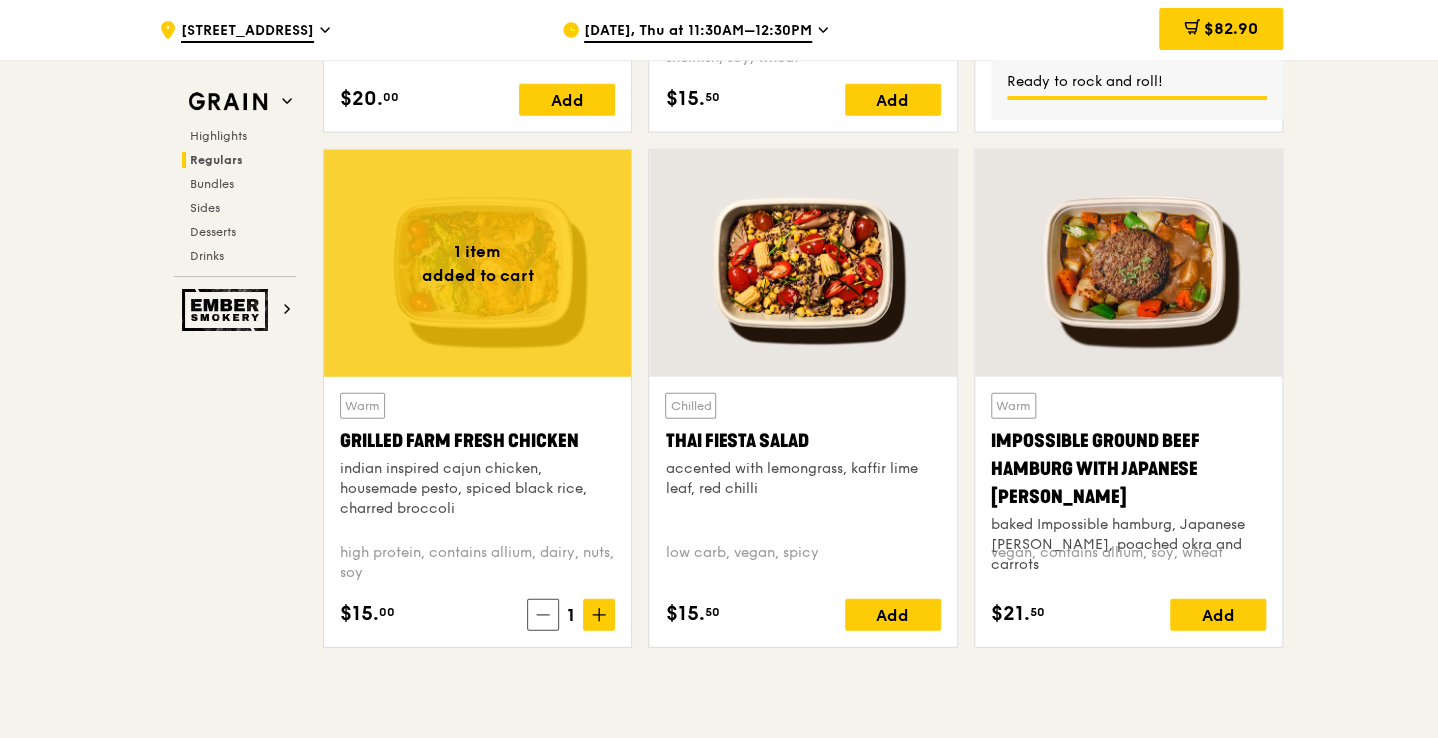 click 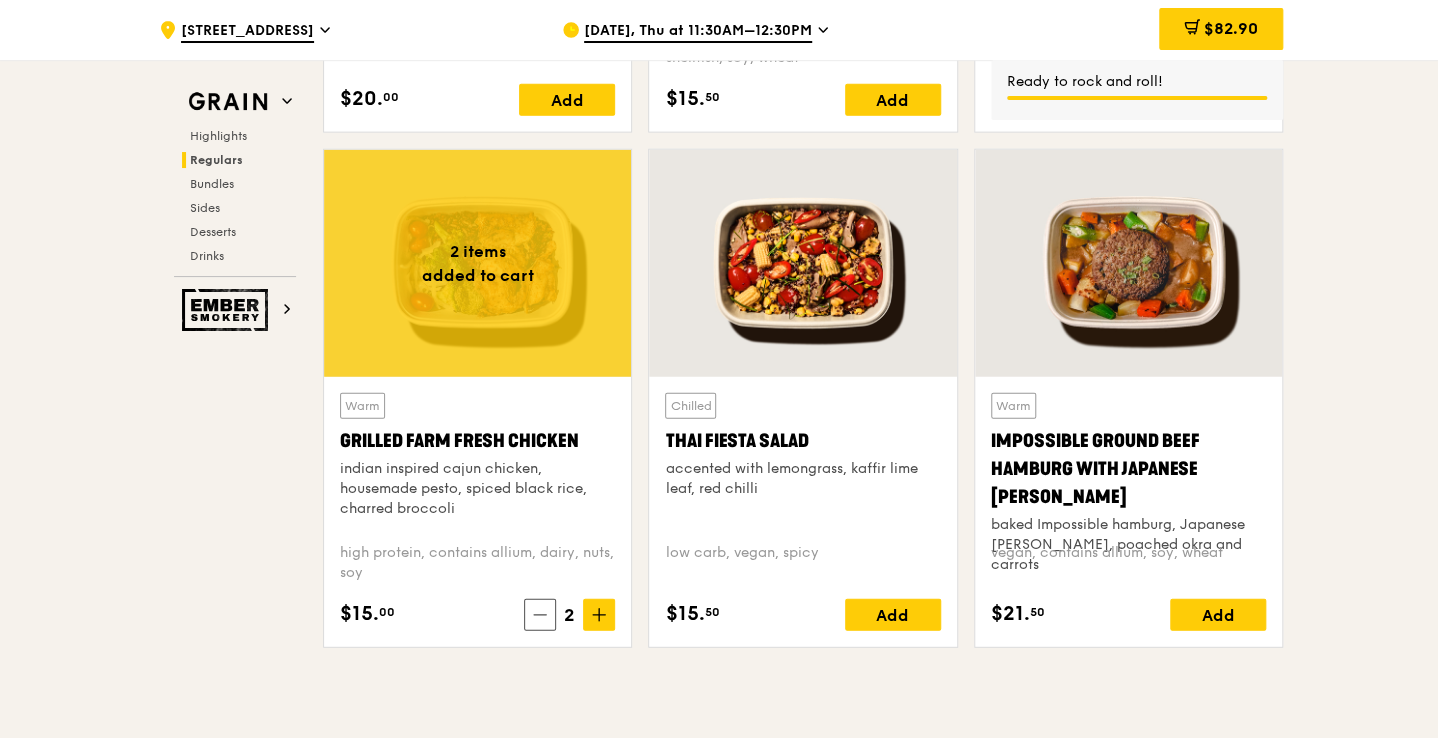 click 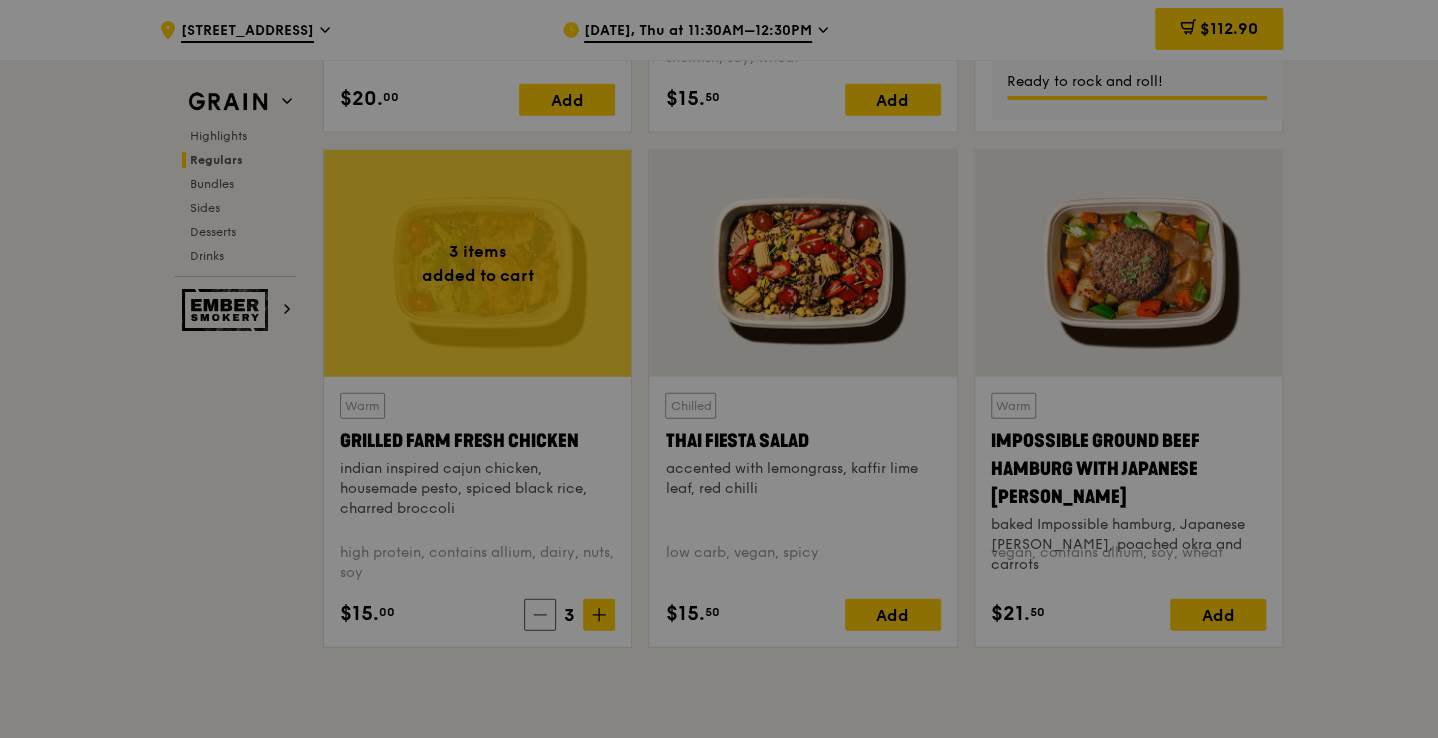 drag, startPoint x: 598, startPoint y: 613, endPoint x: 665, endPoint y: 673, distance: 89.938866 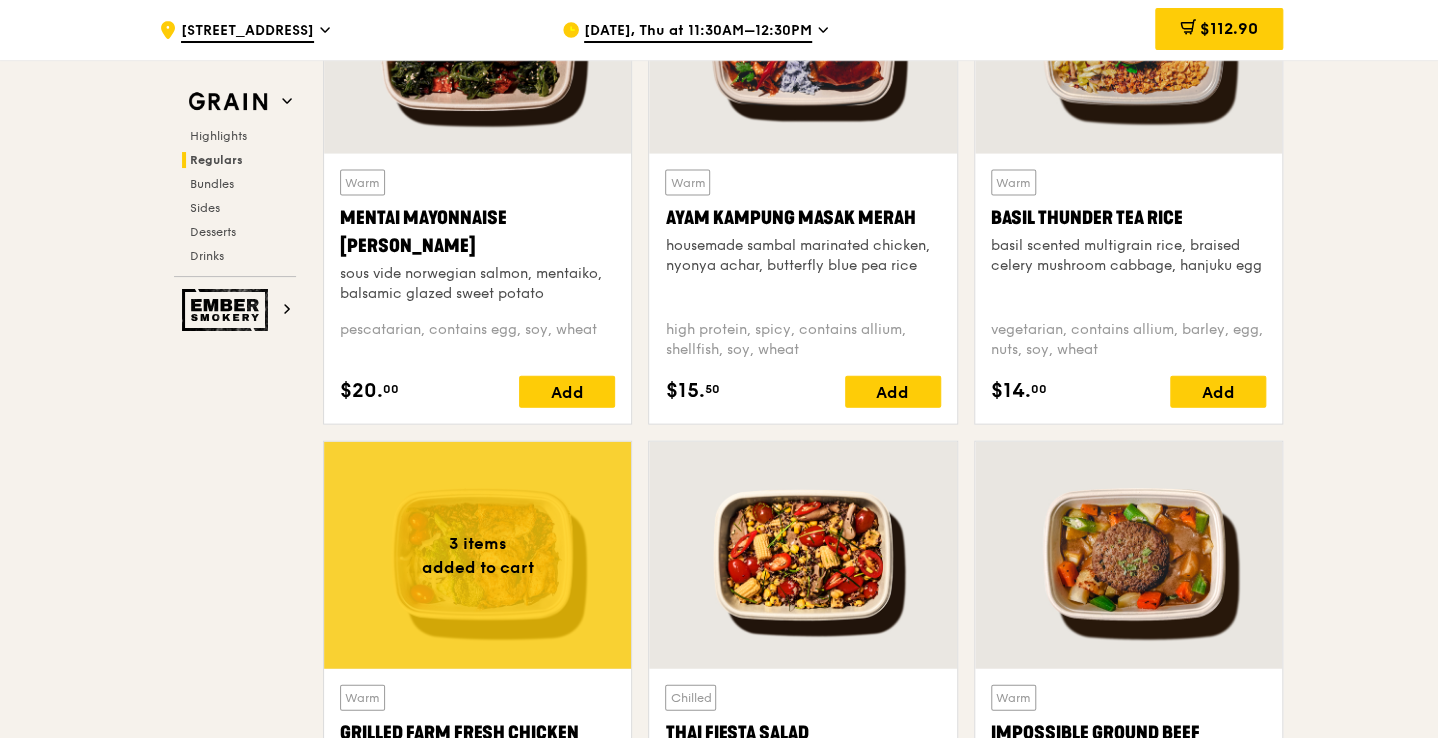 scroll, scrollTop: 1924, scrollLeft: 0, axis: vertical 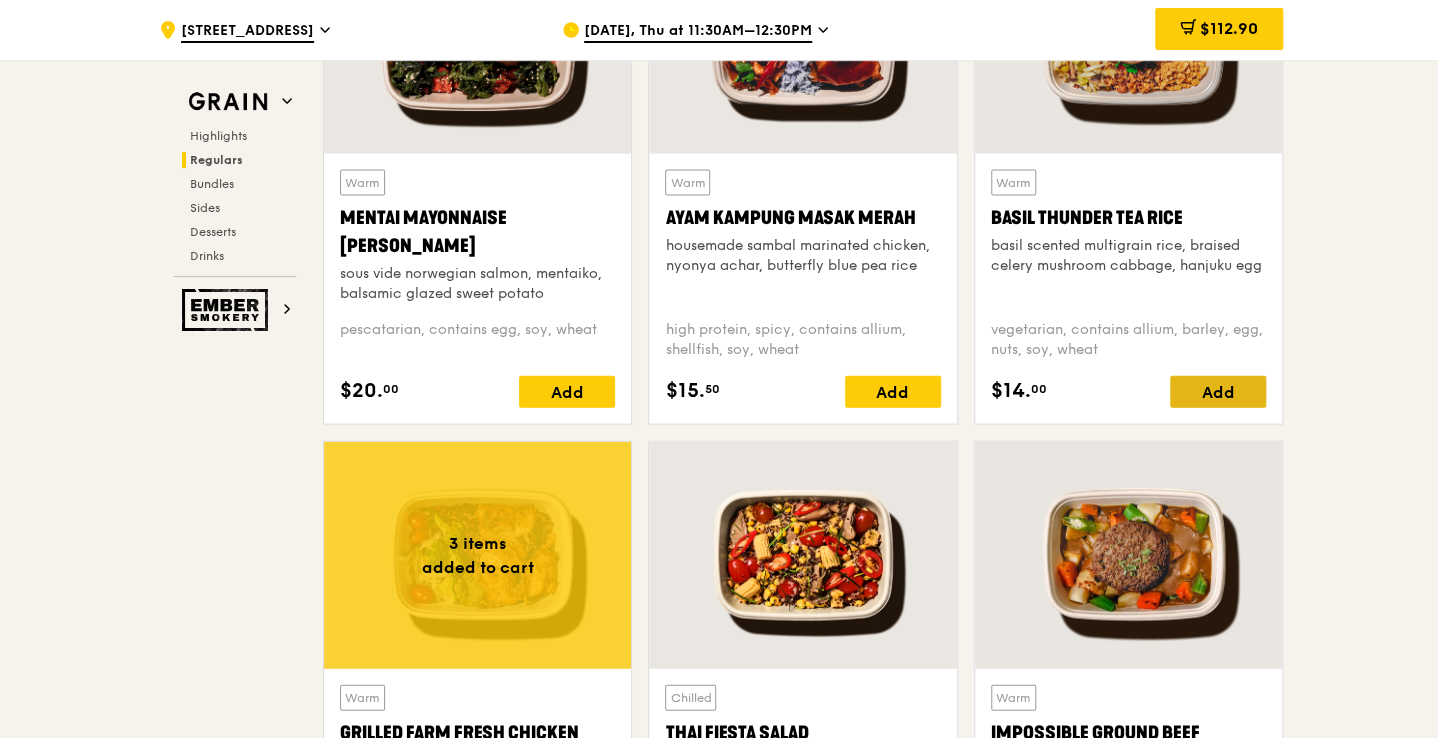 click on "Add" at bounding box center [1218, 392] 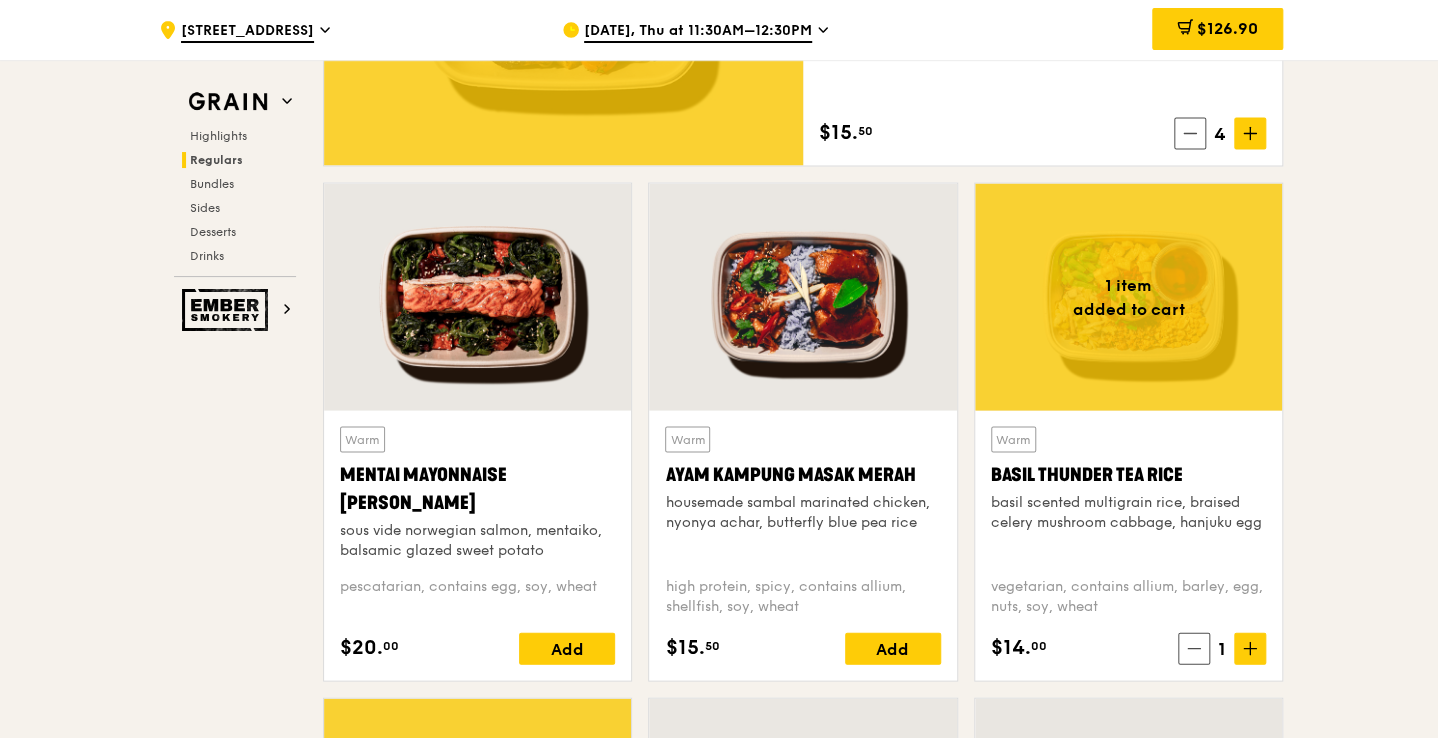 scroll, scrollTop: 1667, scrollLeft: 0, axis: vertical 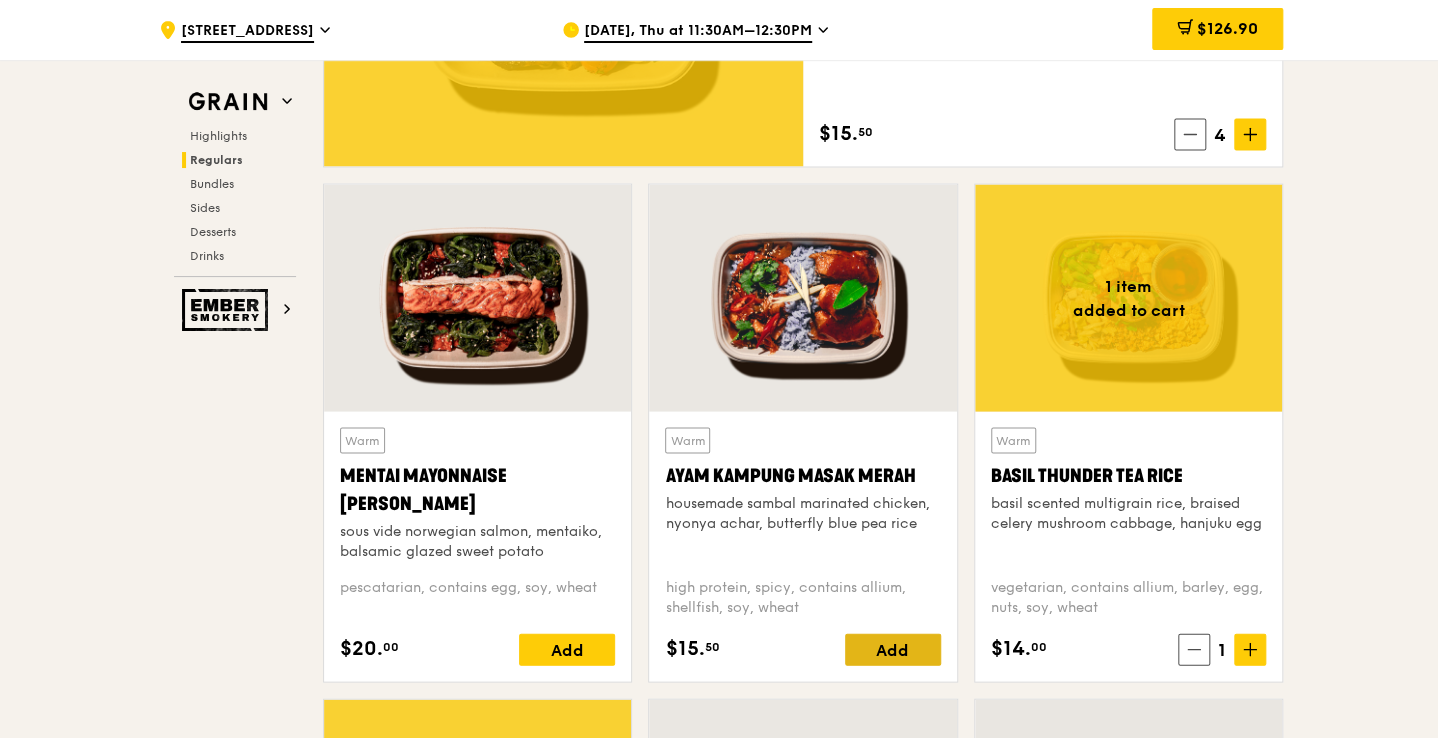 click on "Add" at bounding box center [893, 649] 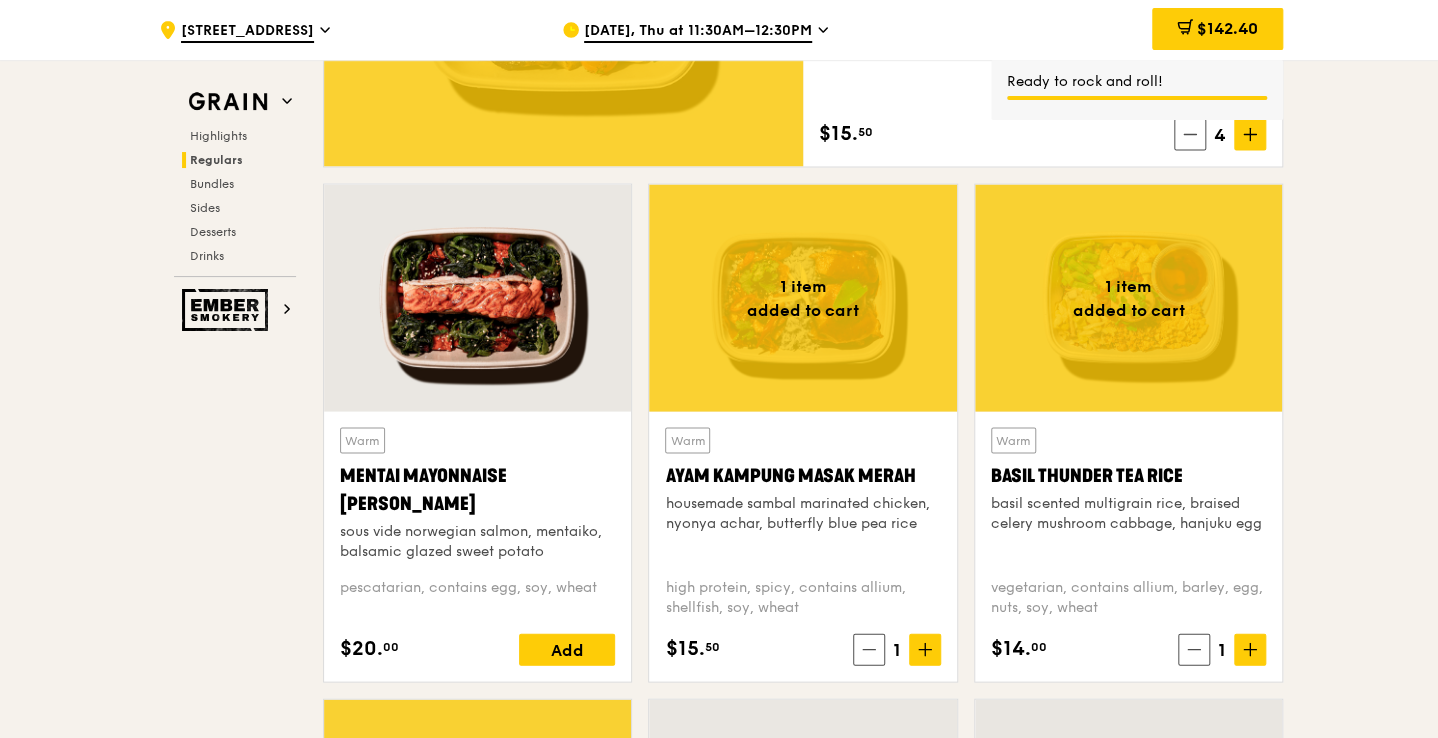 click 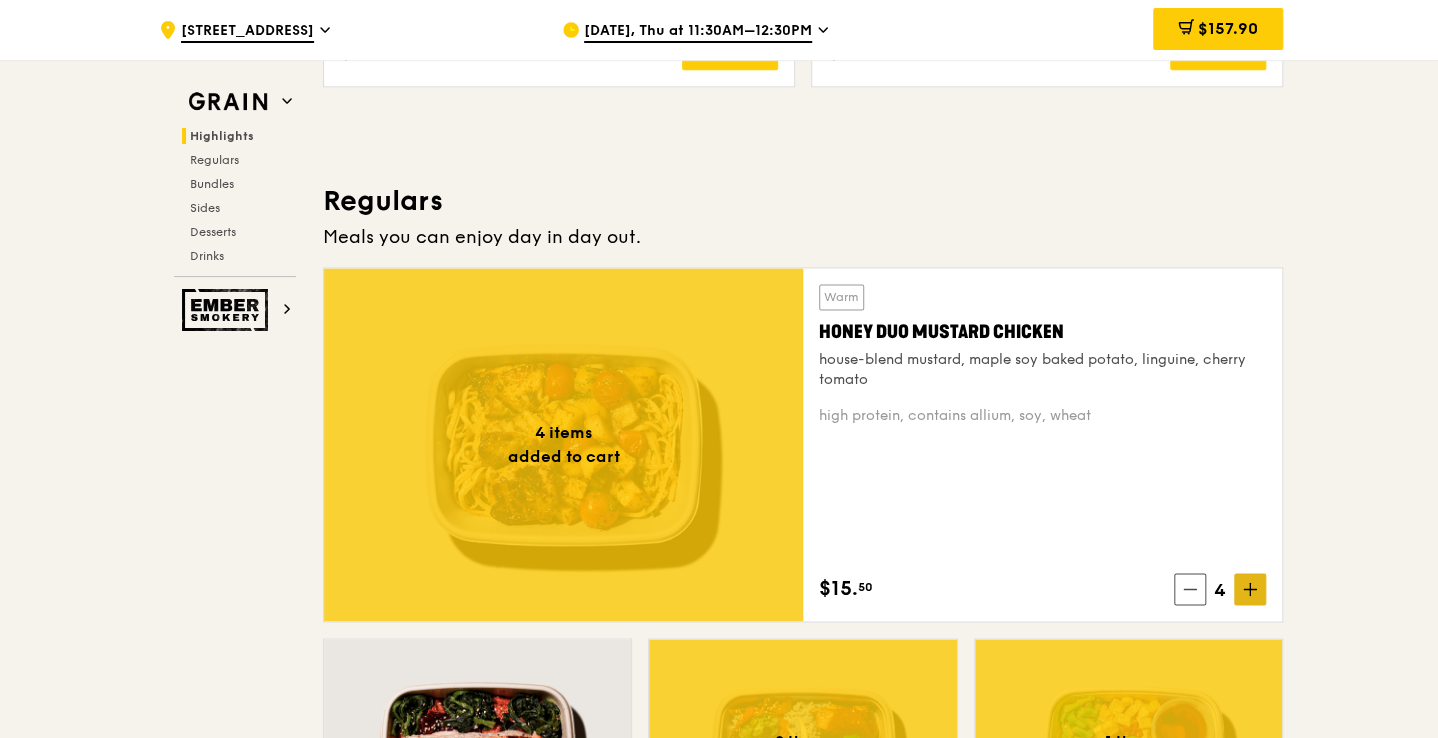 scroll, scrollTop: 1213, scrollLeft: 0, axis: vertical 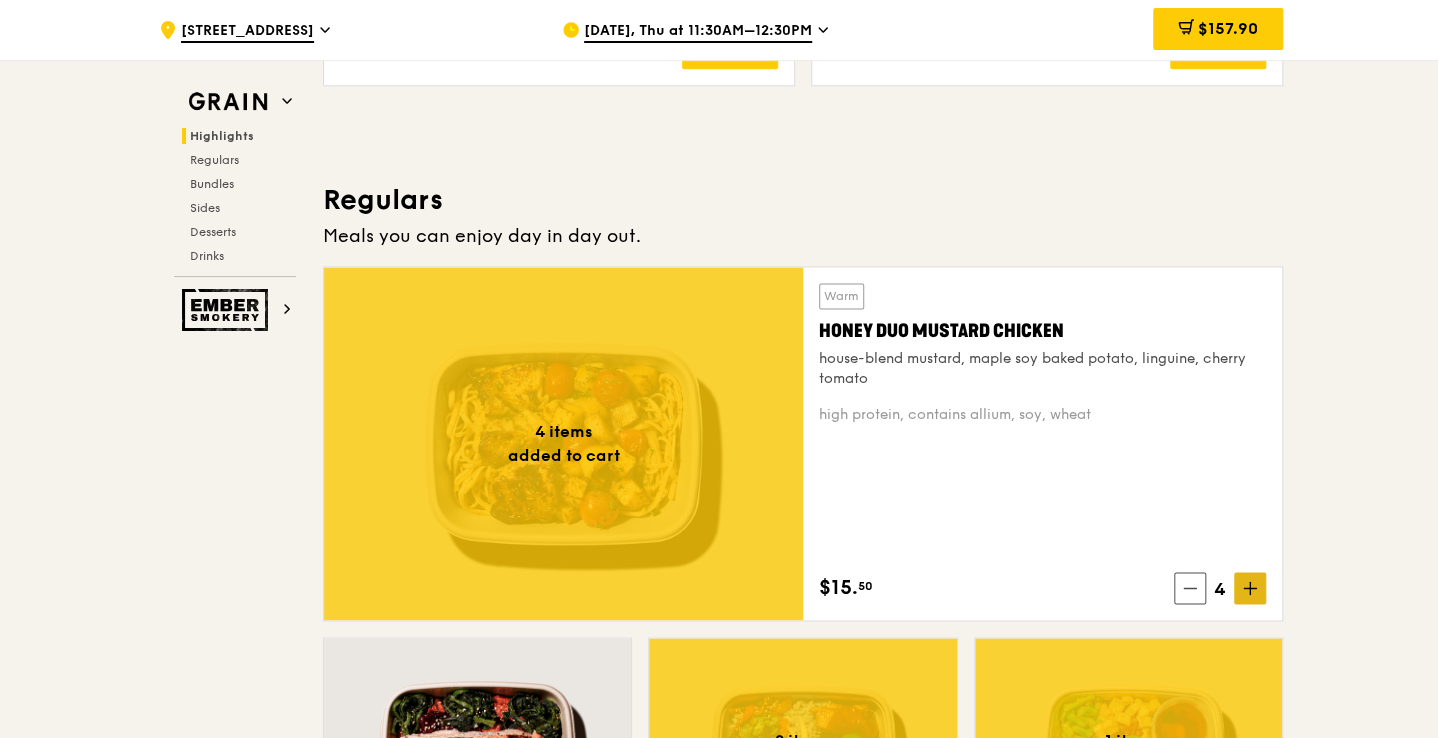 click 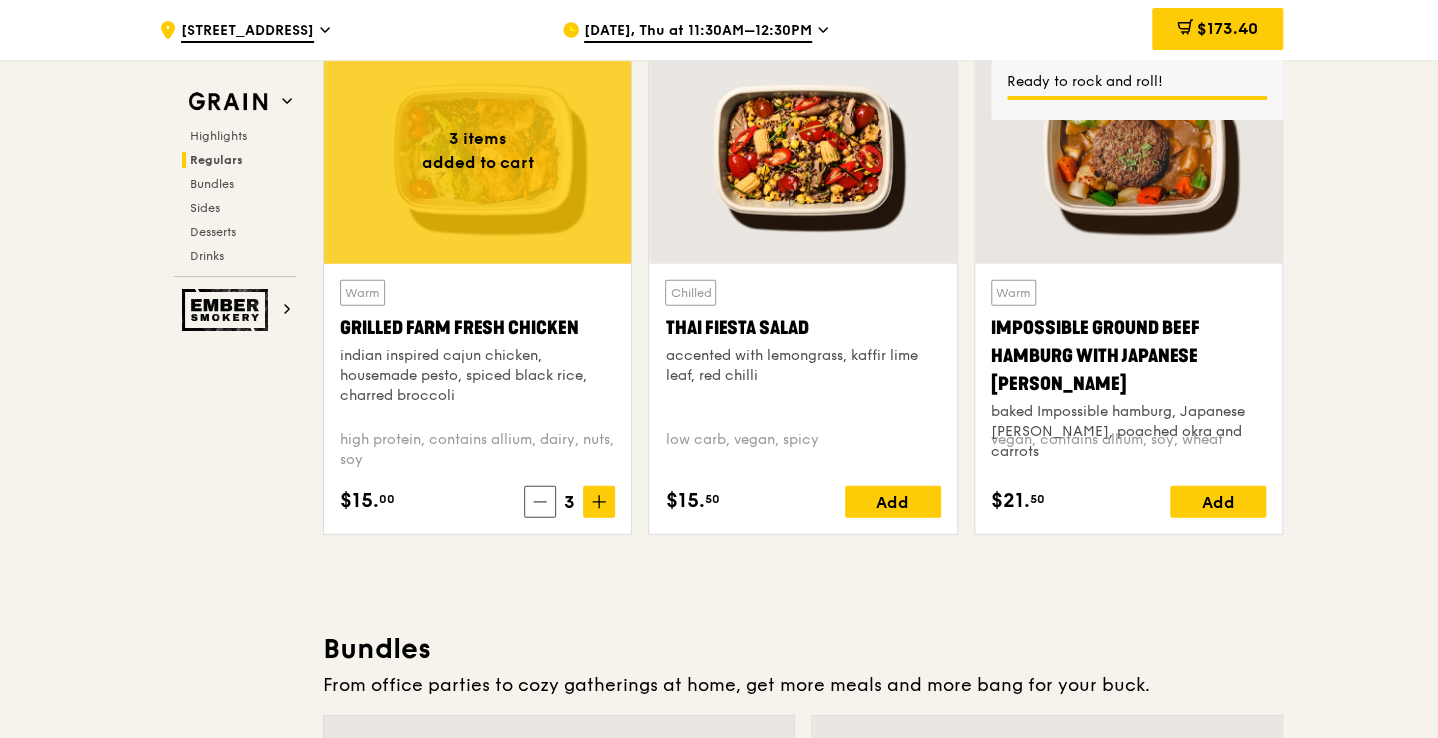 scroll, scrollTop: 2415, scrollLeft: 0, axis: vertical 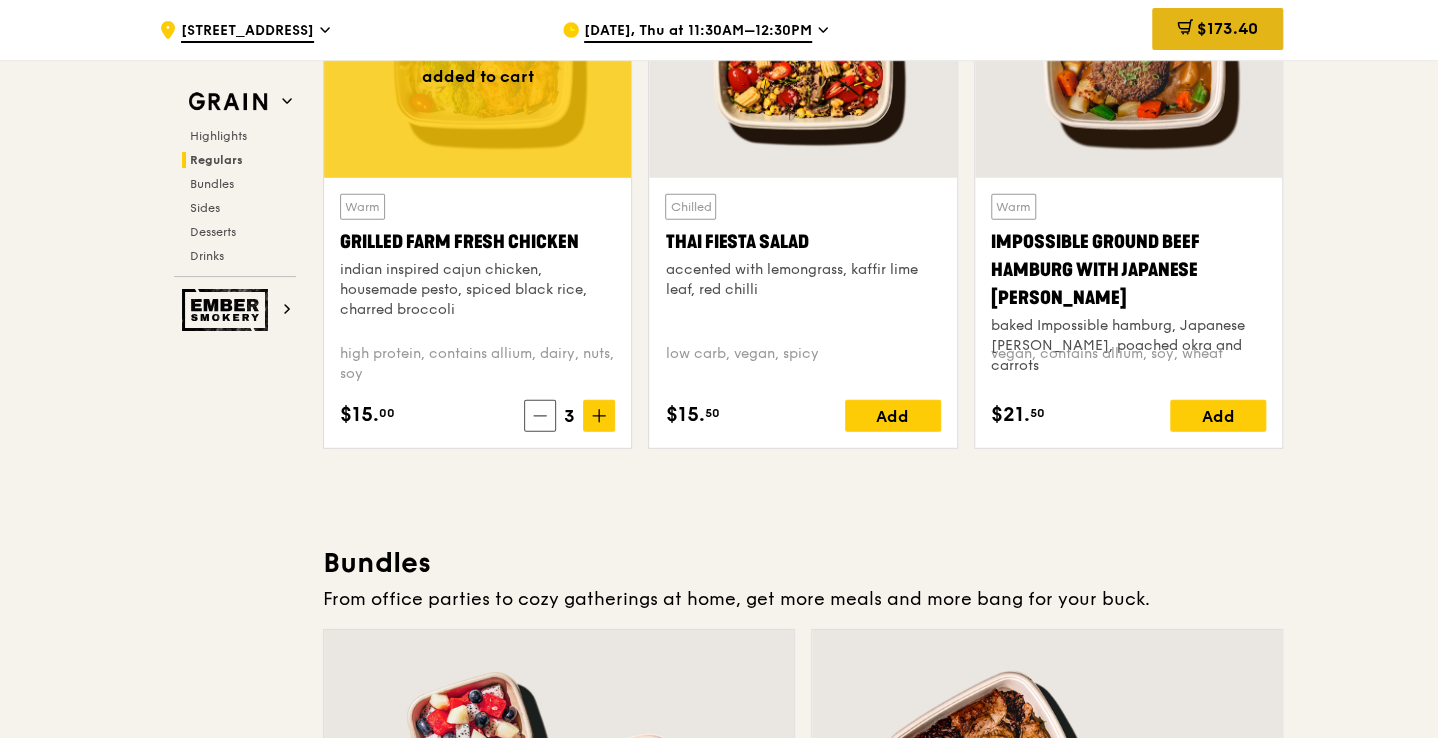 click on "$173.40" at bounding box center [1227, 28] 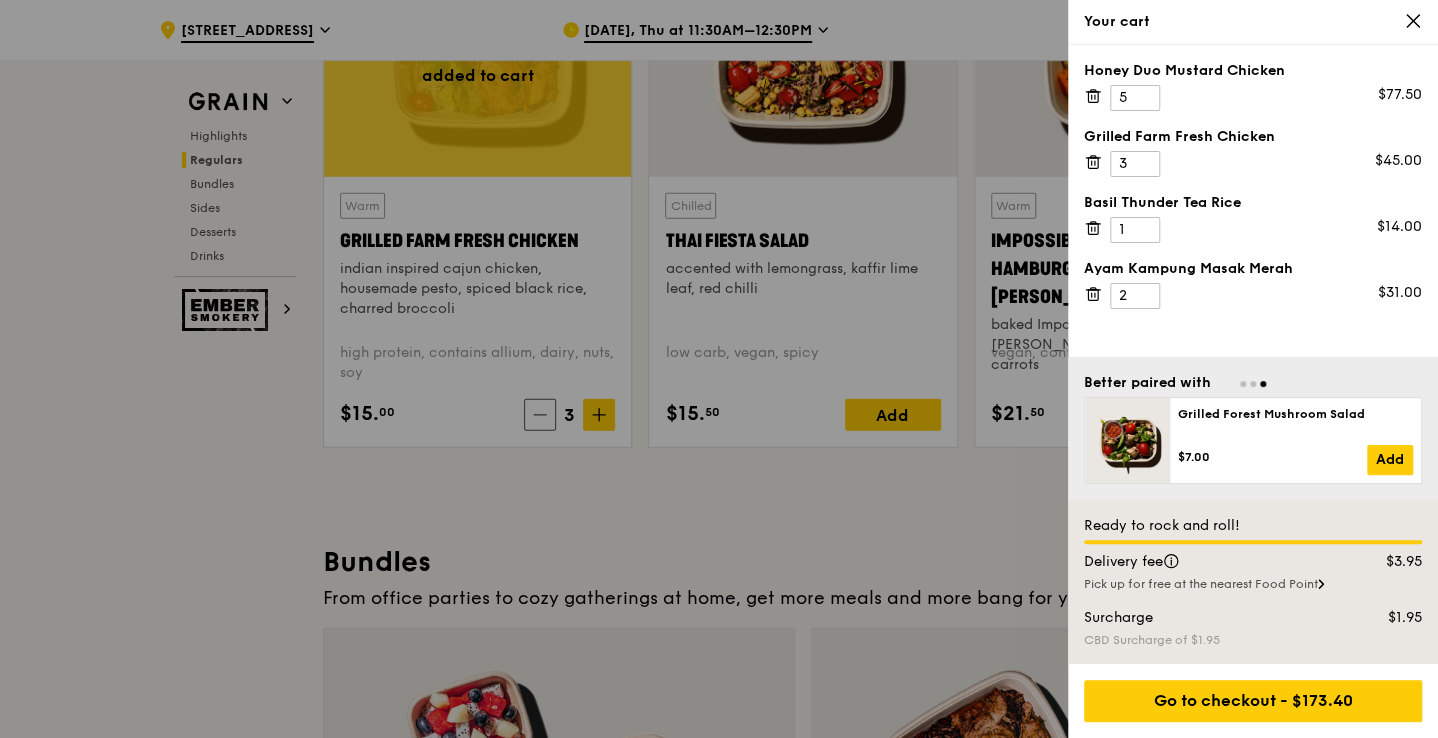 scroll, scrollTop: 2417, scrollLeft: 0, axis: vertical 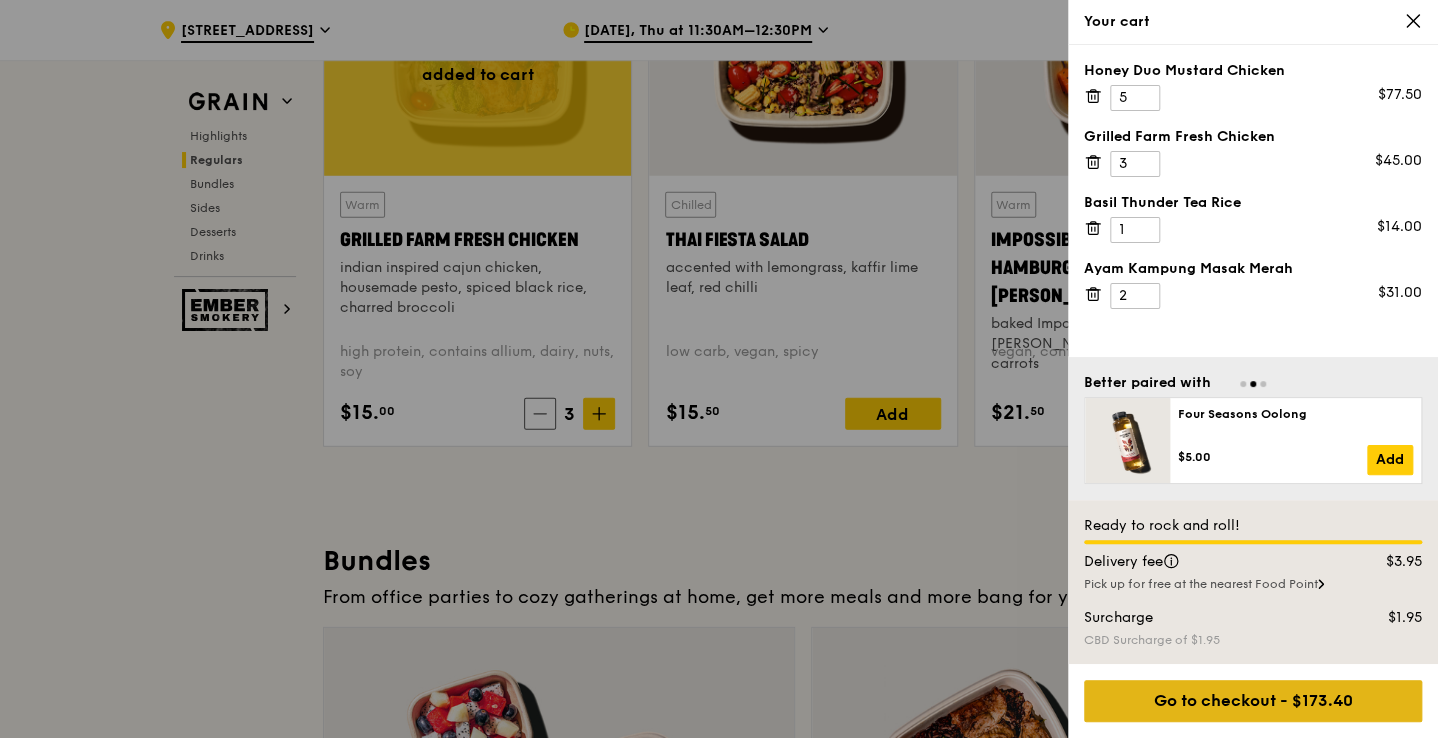 click on "Go to checkout - $173.40" at bounding box center [1253, 701] 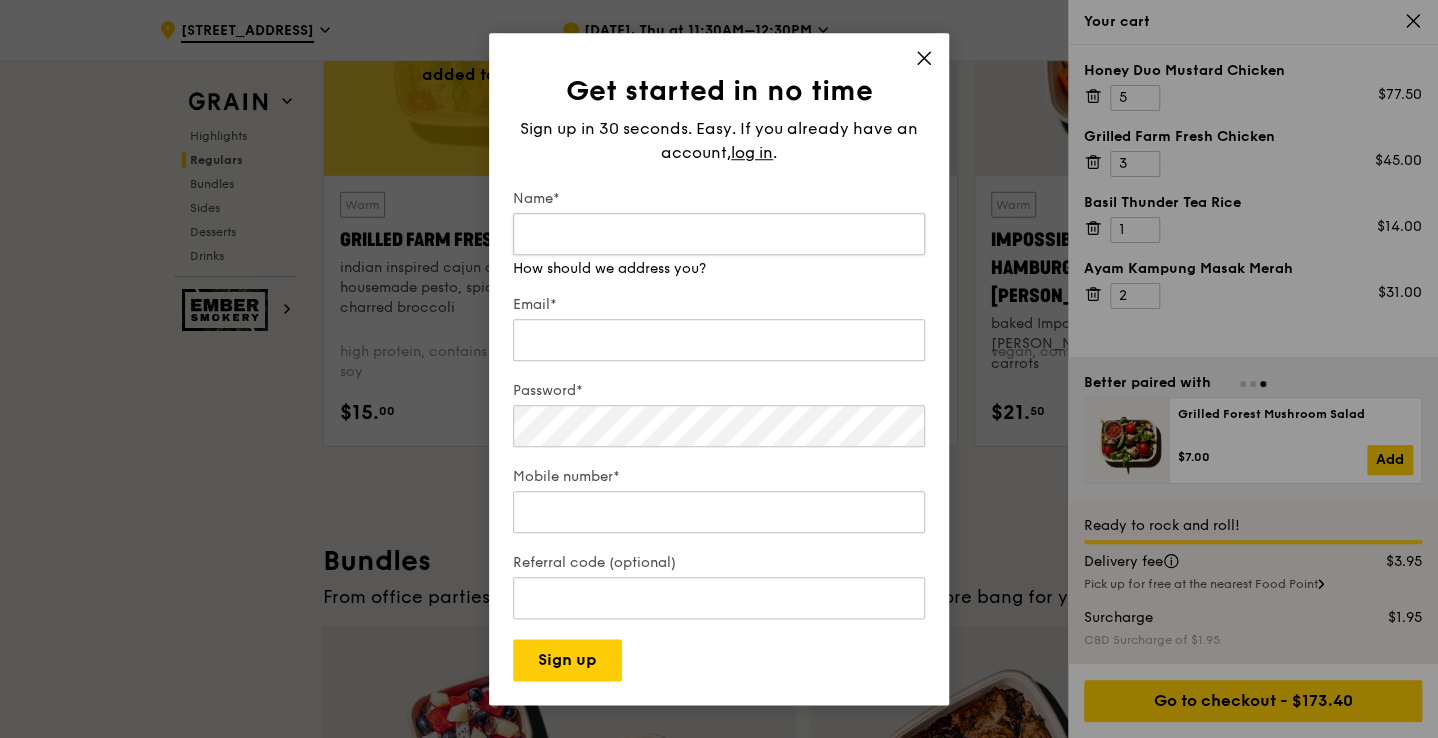 click on "Name*" at bounding box center (719, 234) 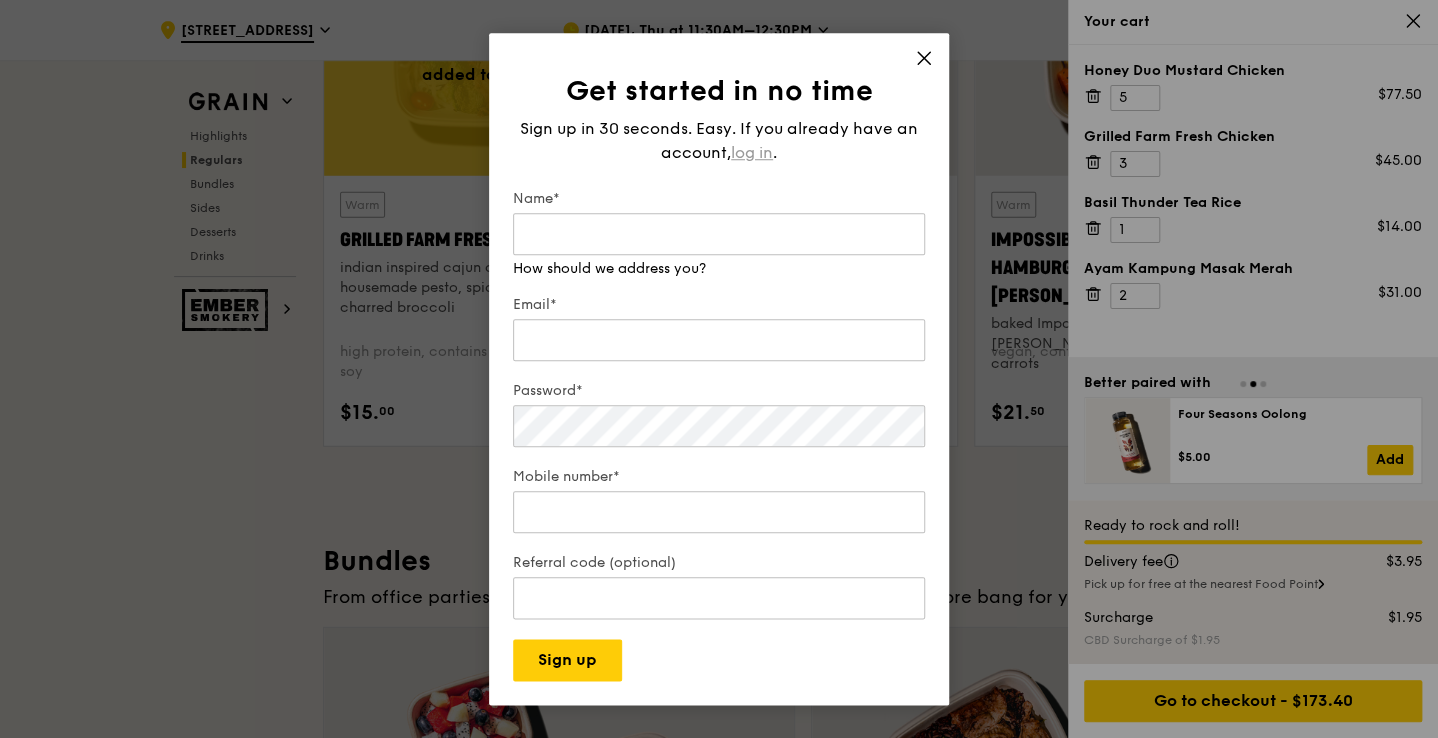 click on "log in" at bounding box center [752, 153] 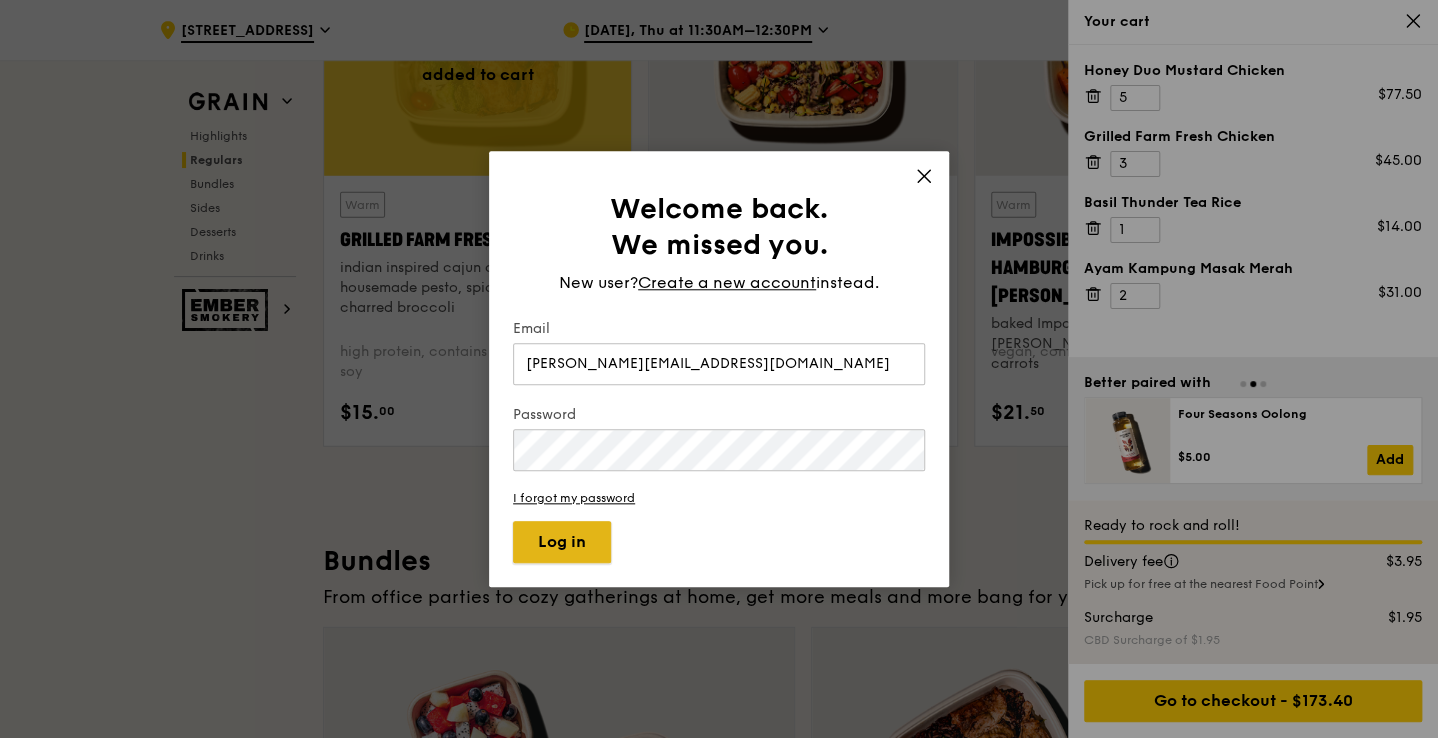 click on "Log in" at bounding box center (562, 542) 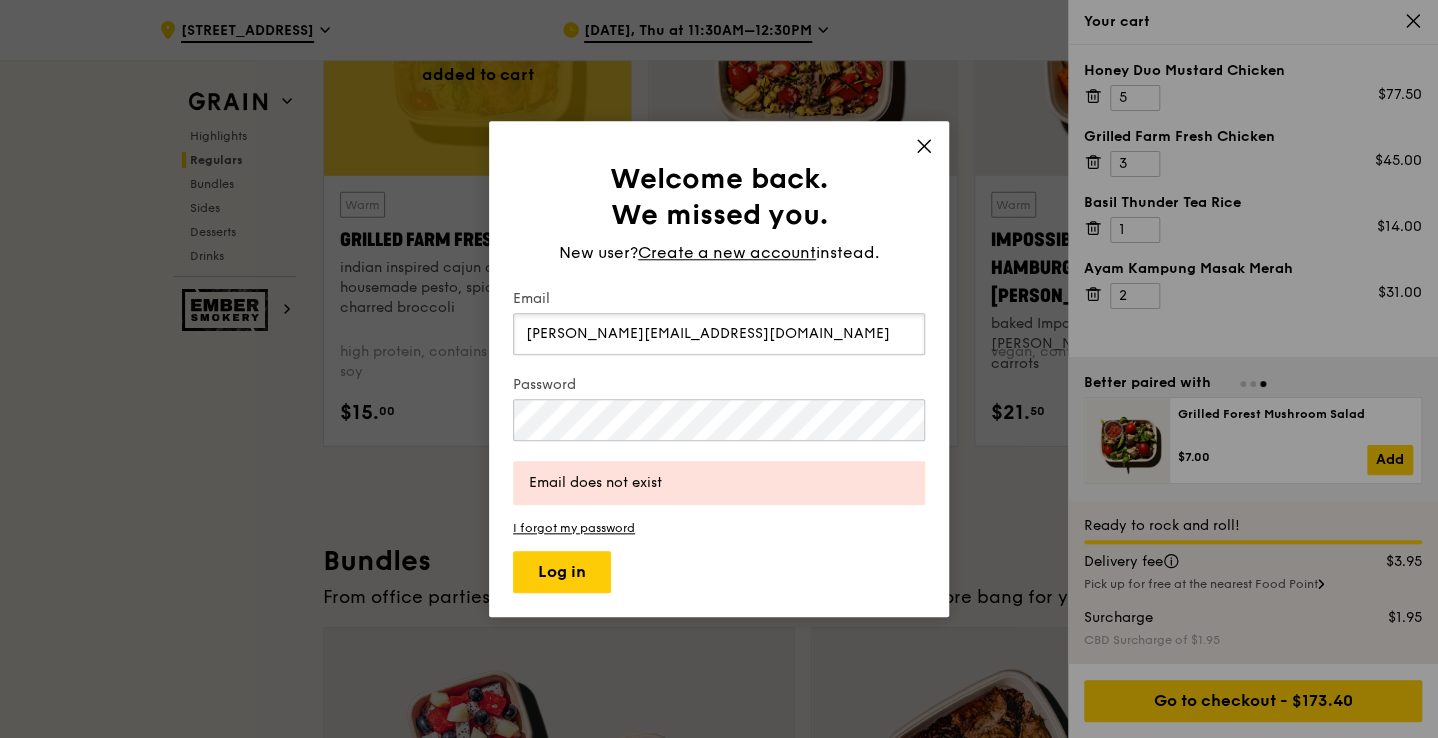 drag, startPoint x: 741, startPoint y: 345, endPoint x: 159, endPoint y: 310, distance: 583.05145 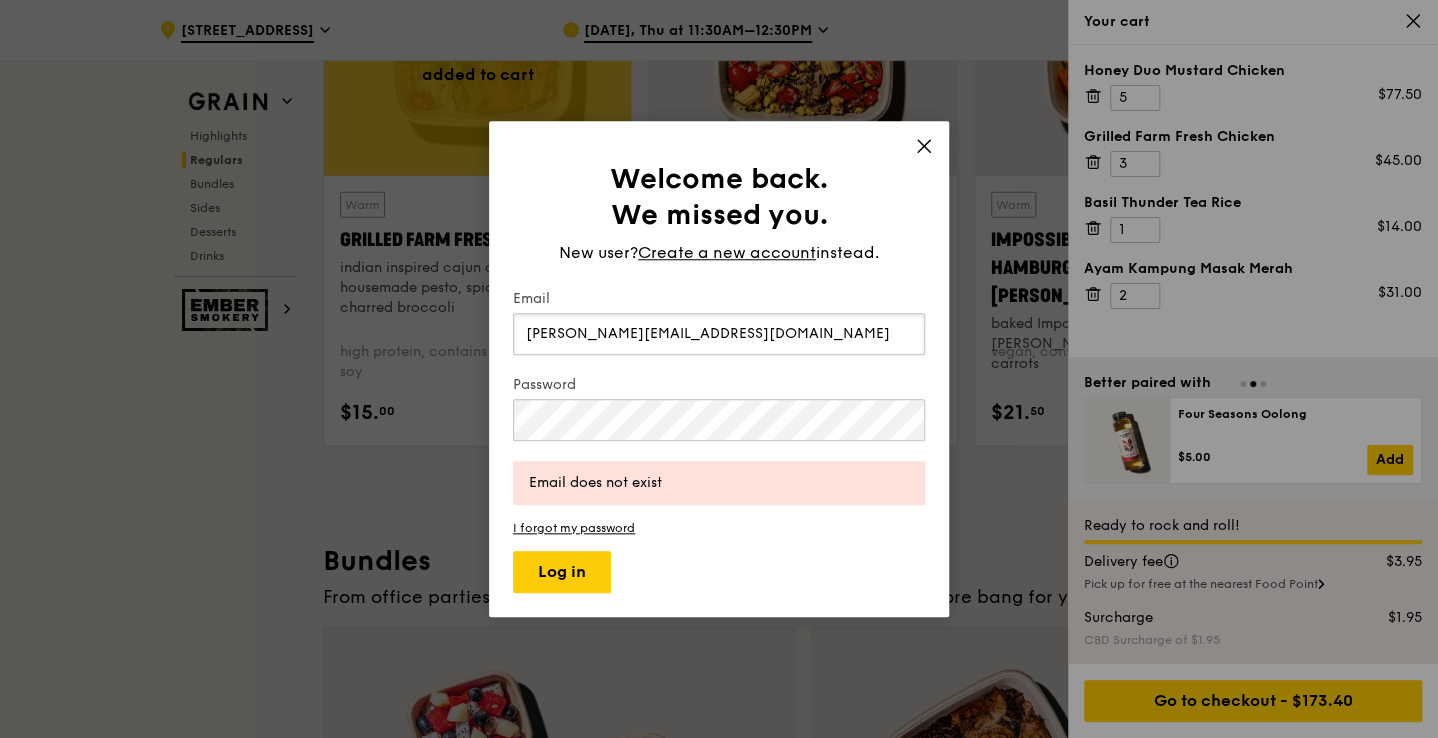 type on "michelle_mc_soo@Manulife.com" 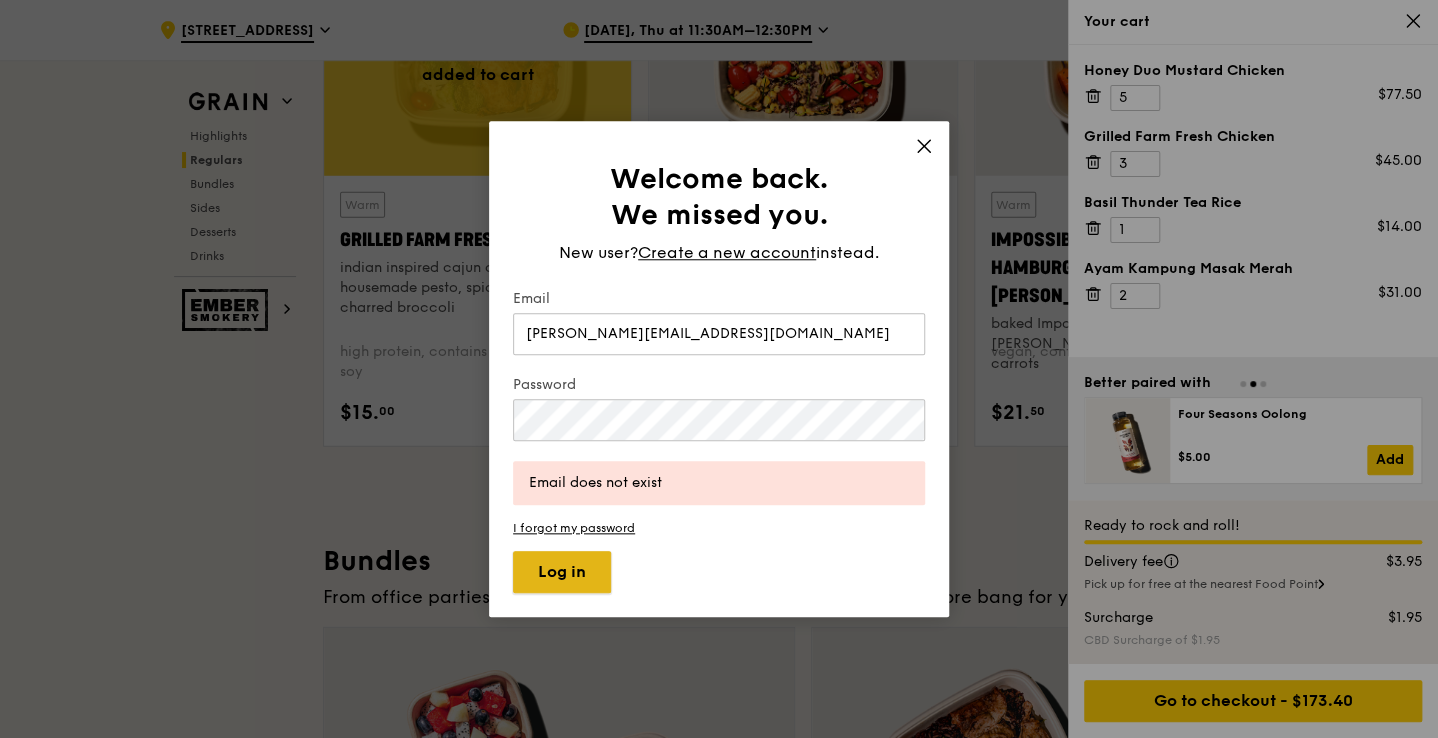 click on "Log in" at bounding box center [562, 572] 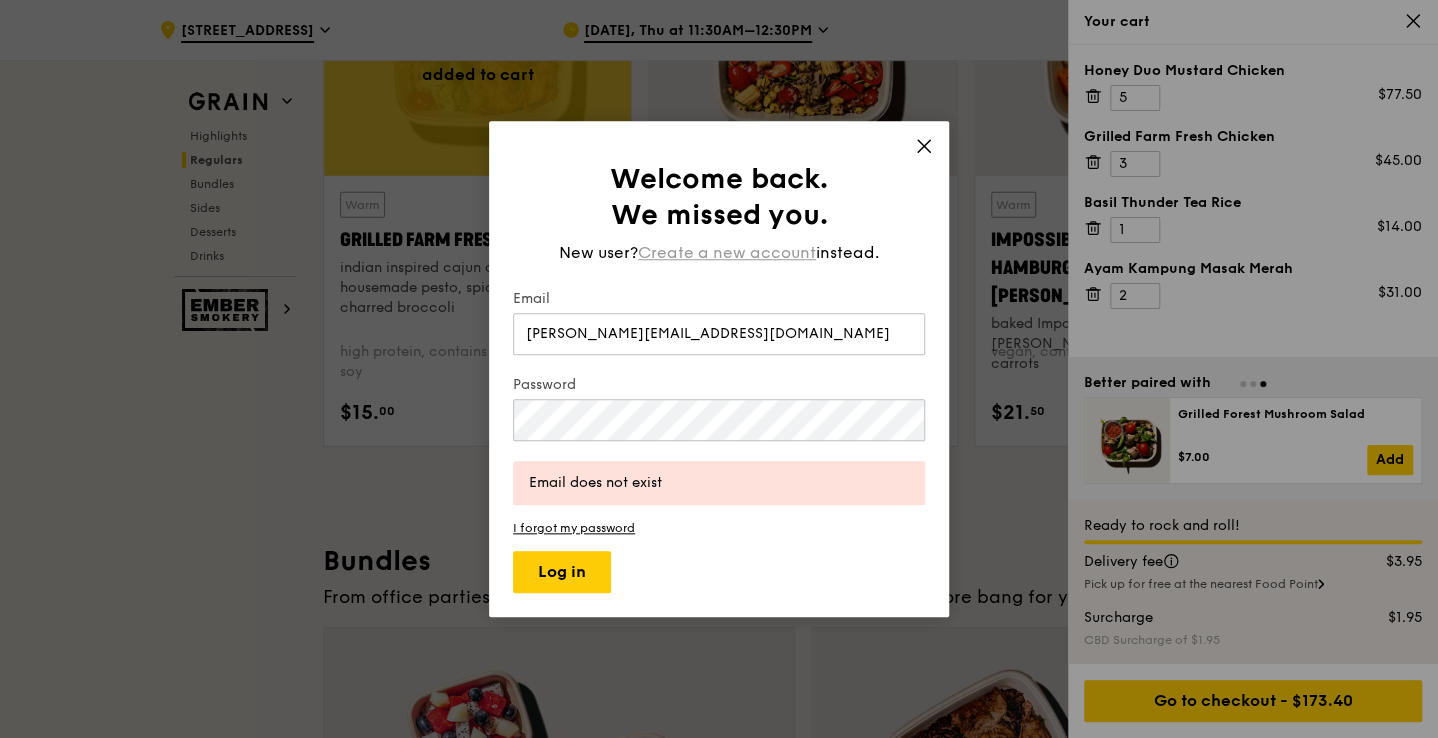 click on "Create a new account" at bounding box center [727, 253] 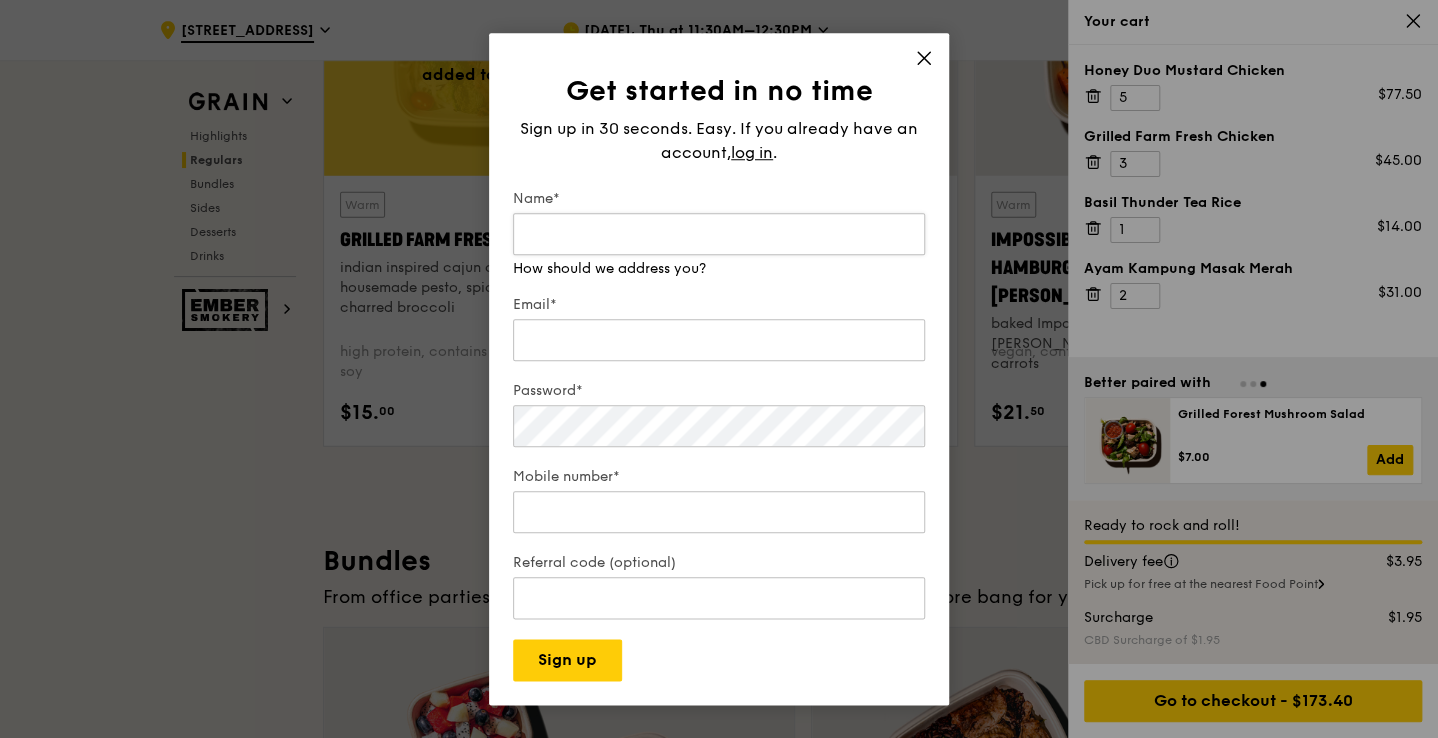 click on "Name*" at bounding box center (719, 234) 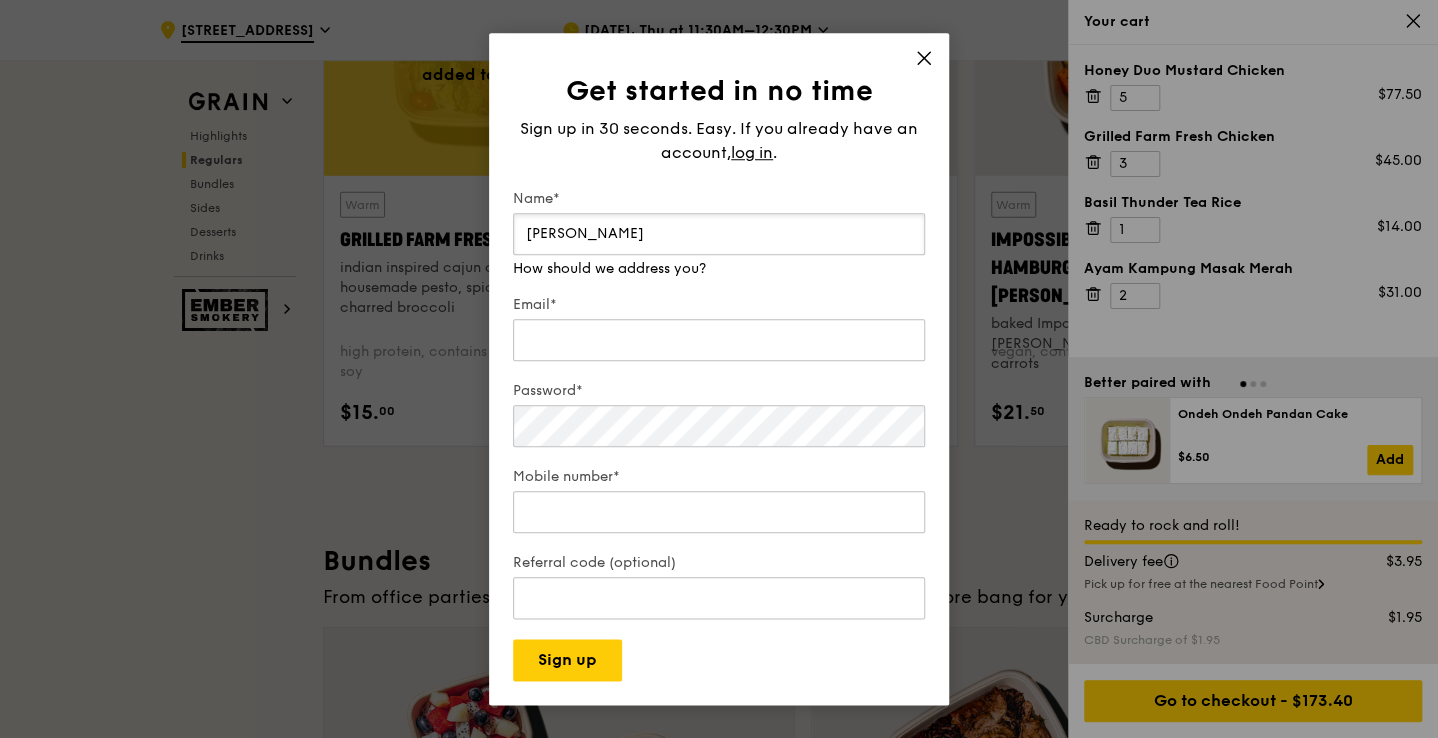 click on "Michelle" at bounding box center (719, 234) 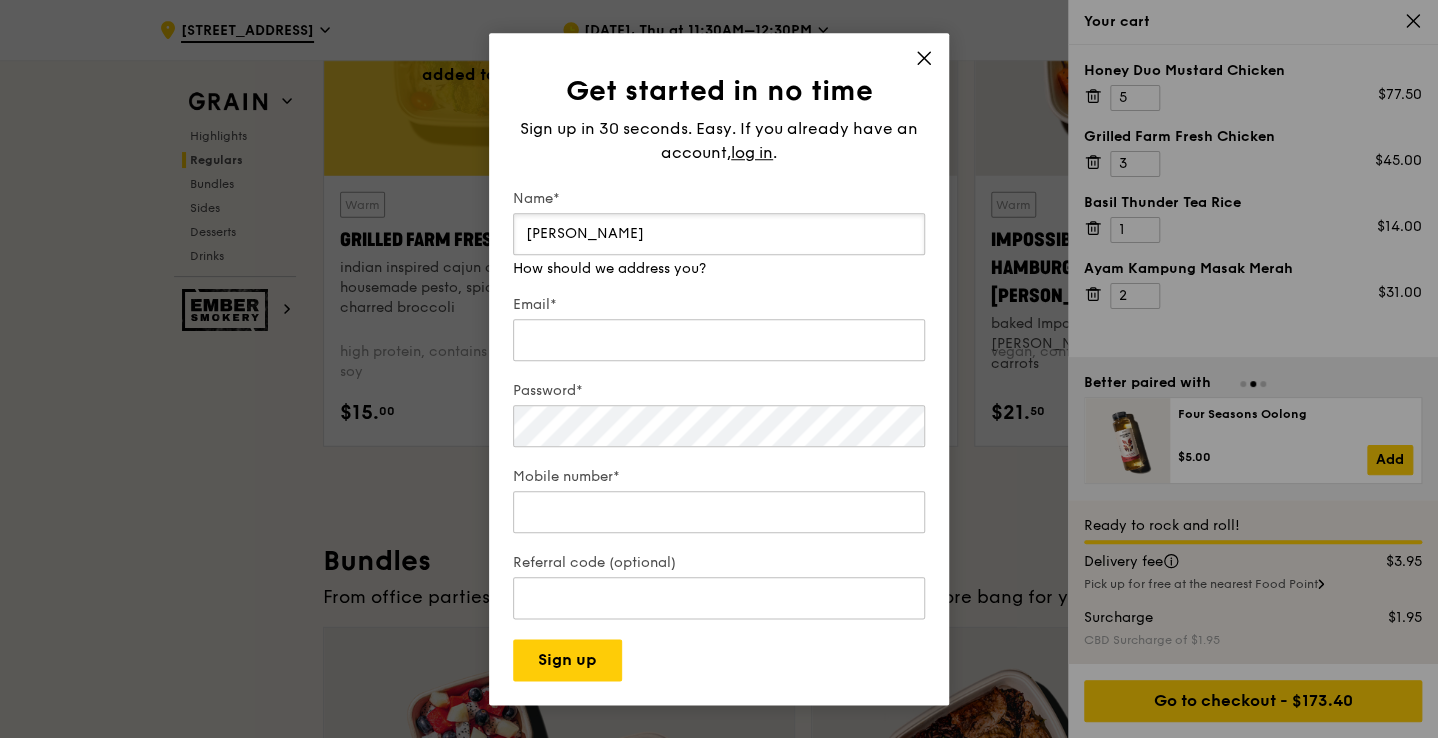 click on "Michelle SOO" at bounding box center (719, 234) 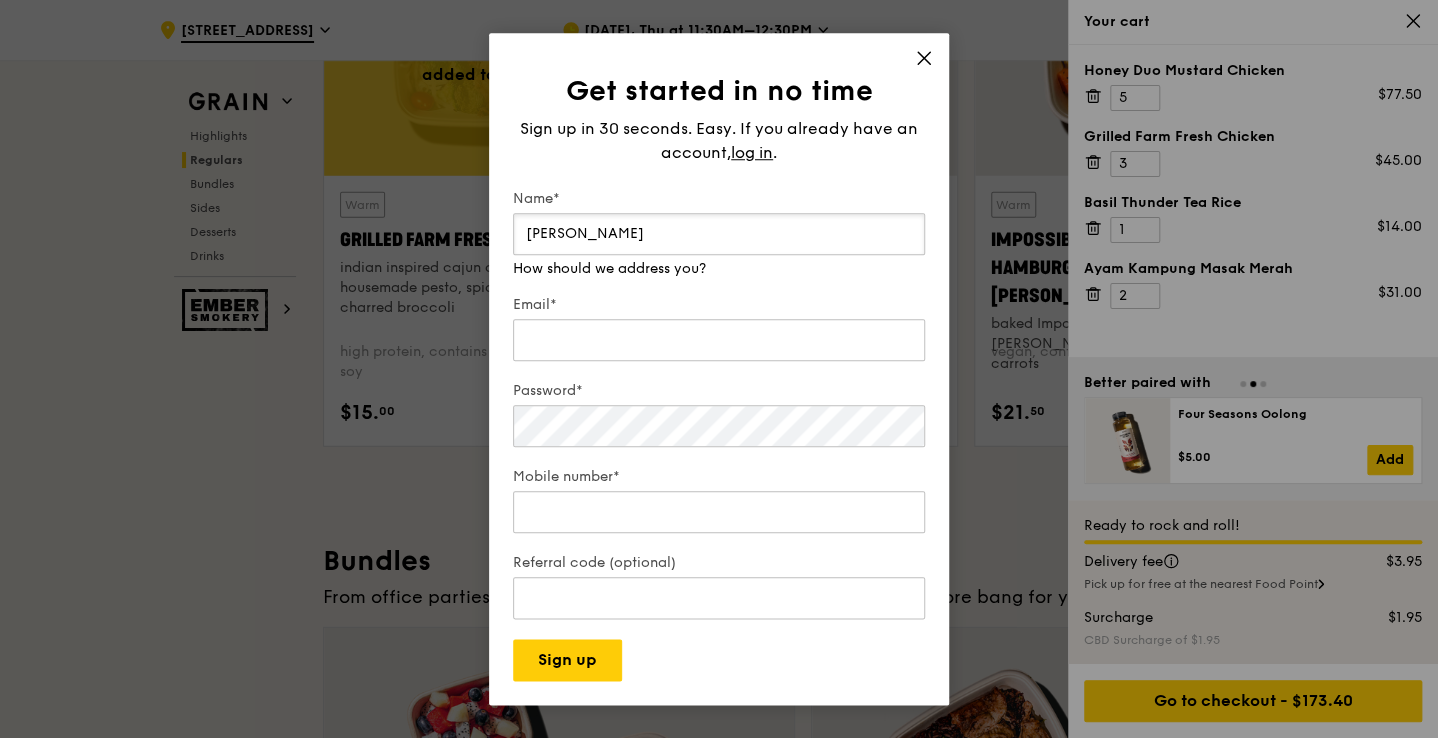 type on "Michelle Soo" 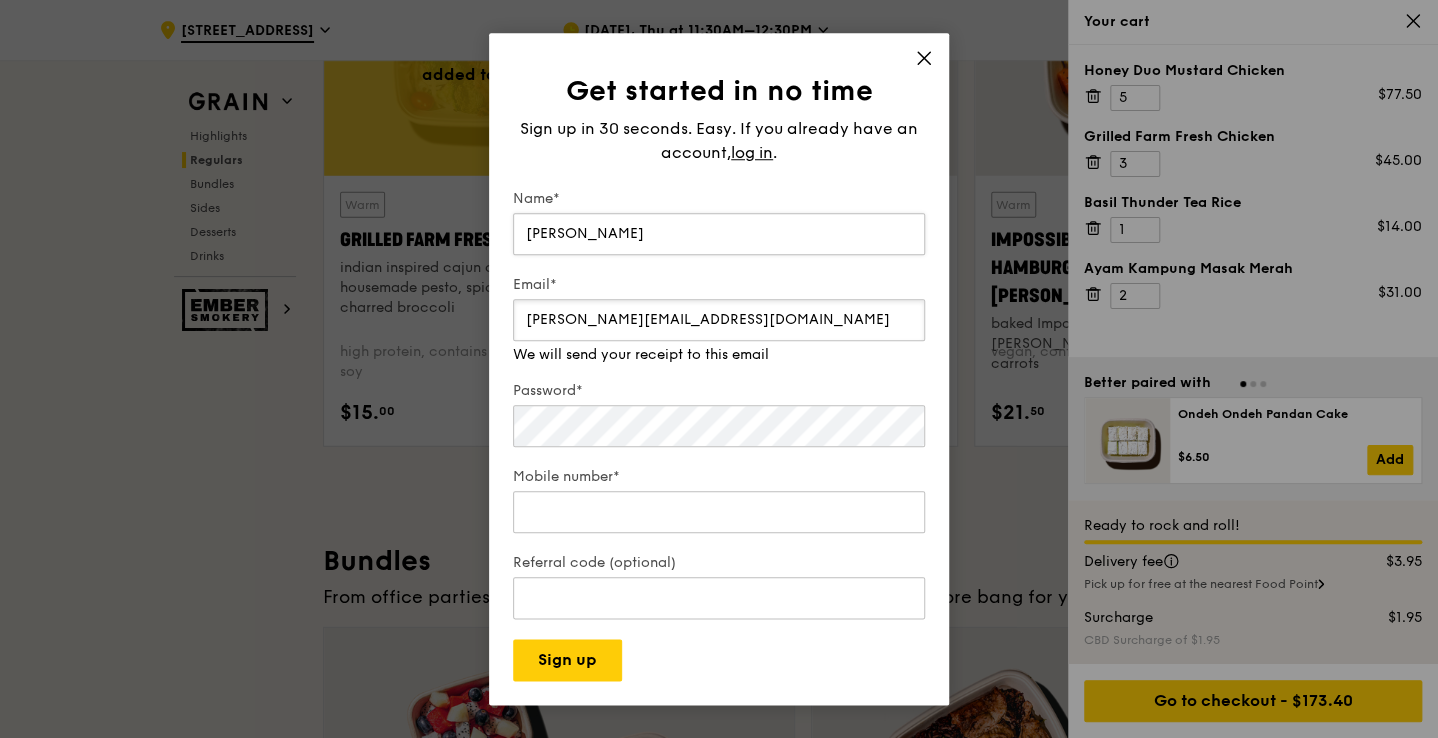 type on "michelle_mc_soo@manulife.com" 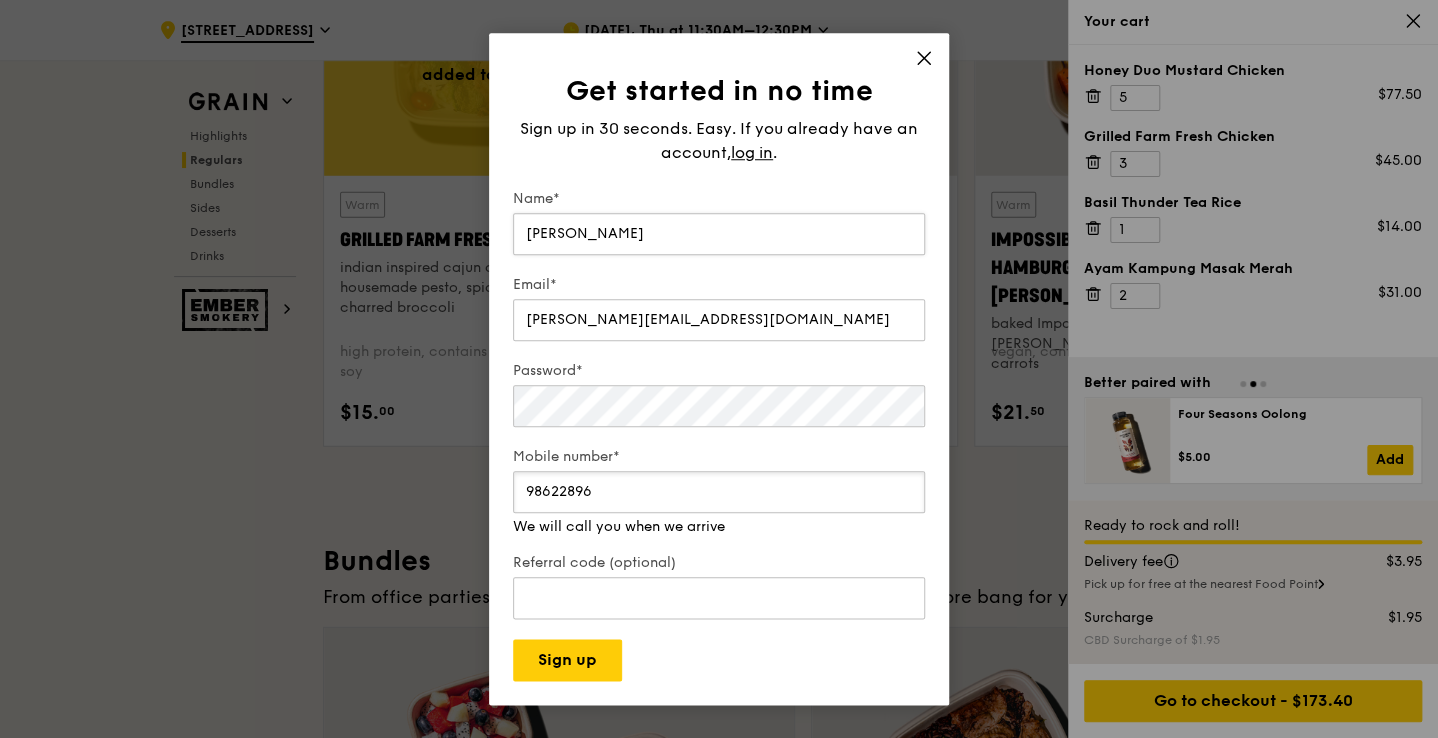 type on "98622896" 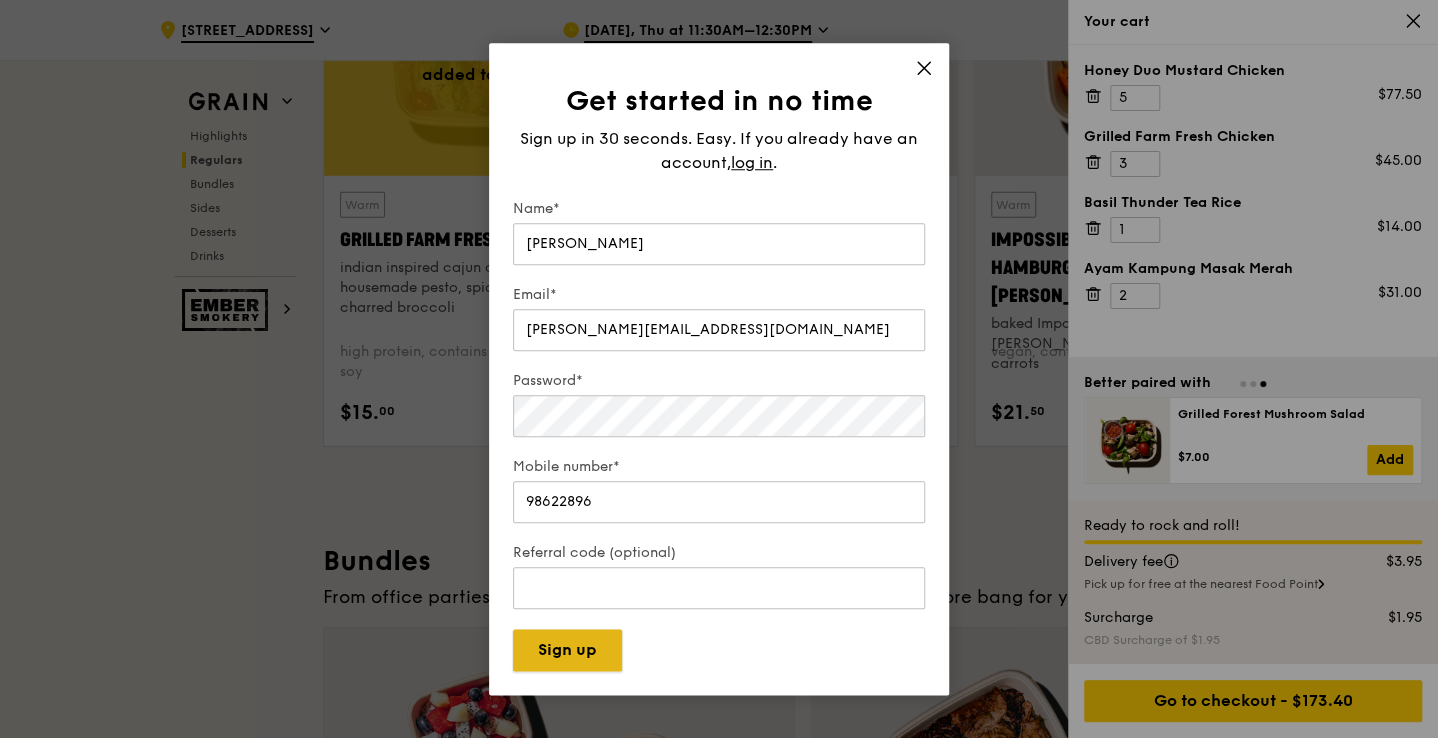 click on "Sign up" at bounding box center [567, 650] 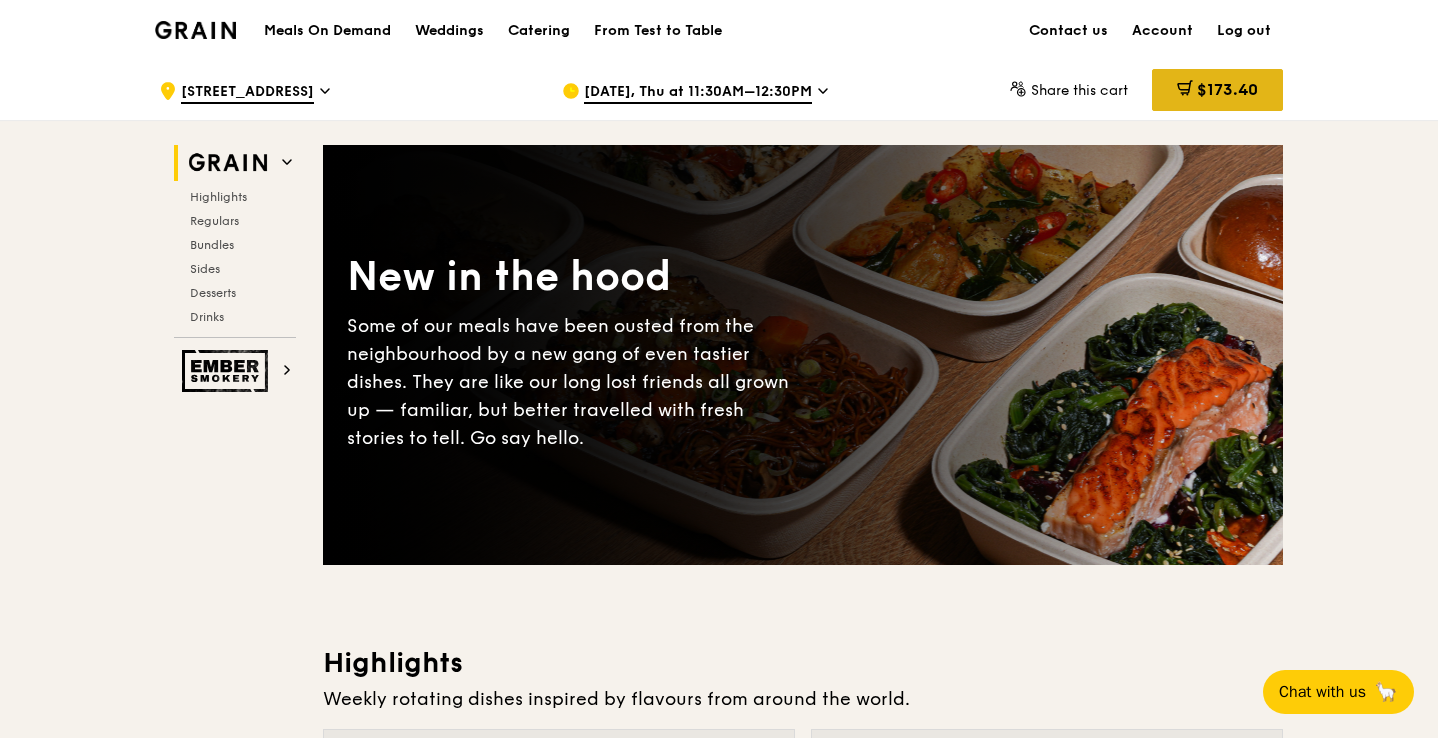 scroll, scrollTop: 0, scrollLeft: 0, axis: both 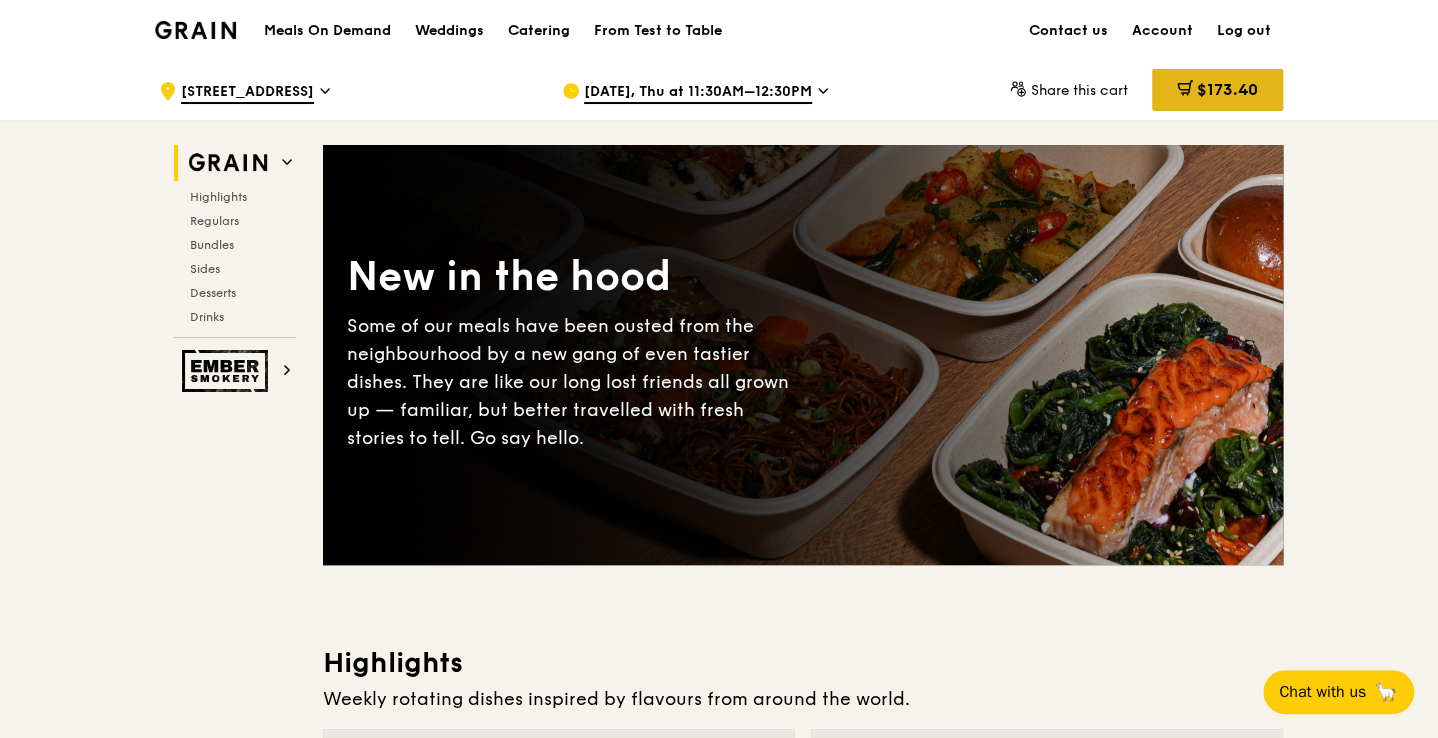 click on "$173.40" at bounding box center (1227, 89) 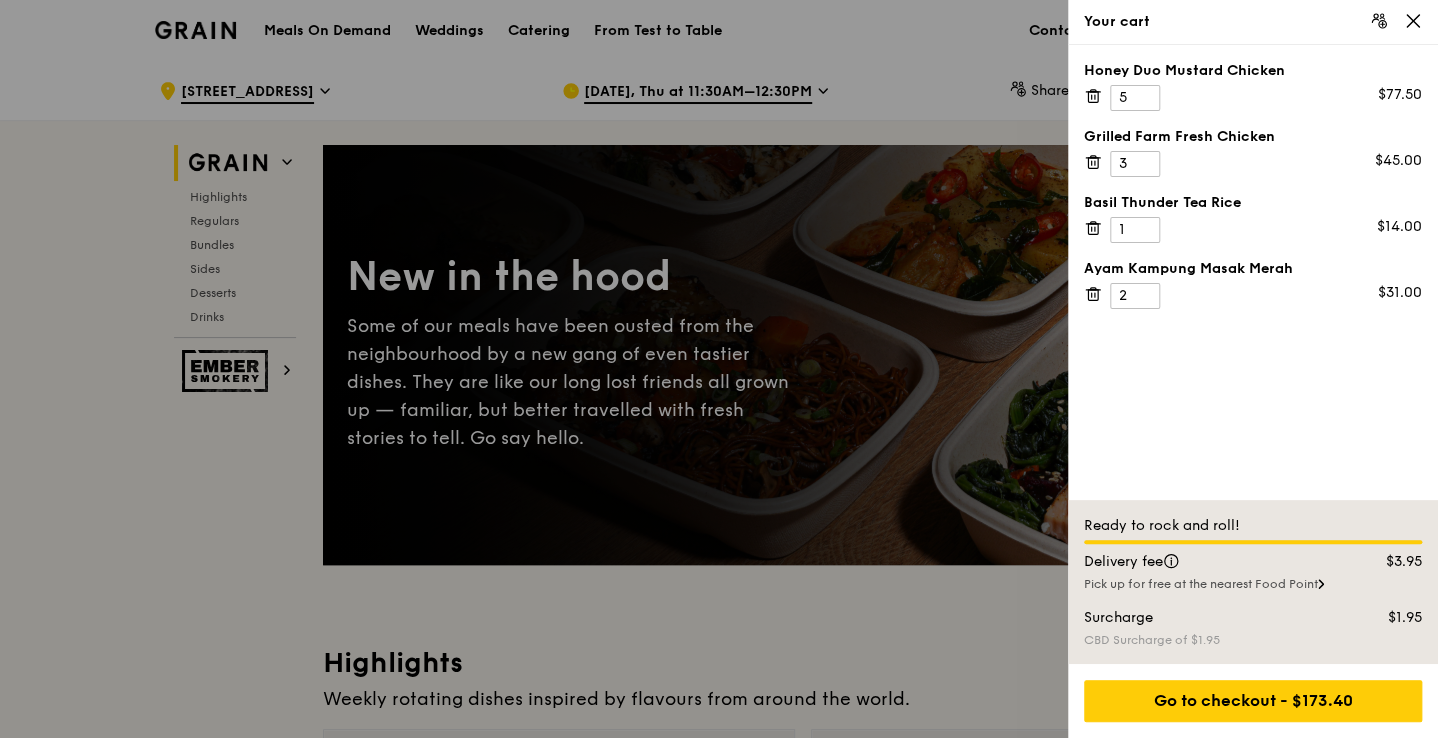 scroll, scrollTop: 0, scrollLeft: 0, axis: both 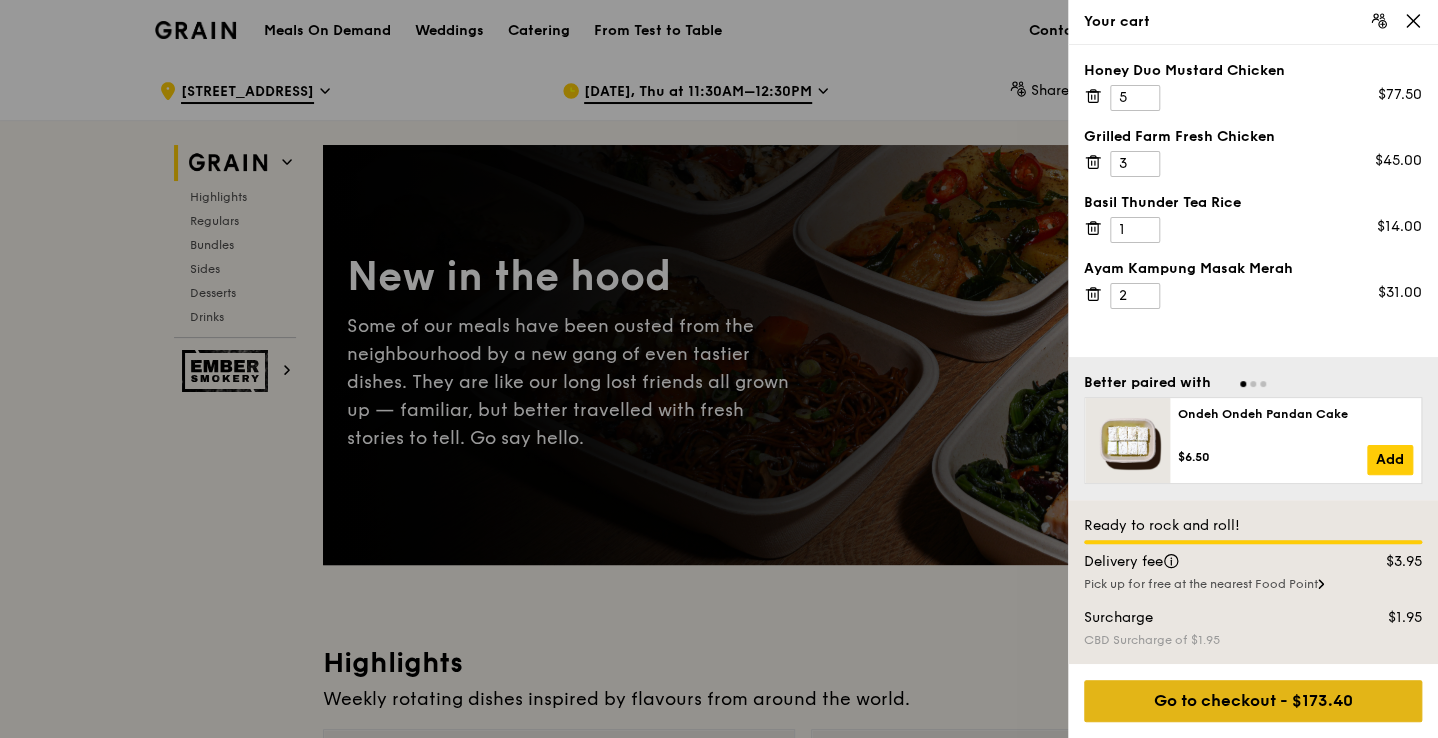 click on "Go to checkout - $173.40" at bounding box center [1253, 701] 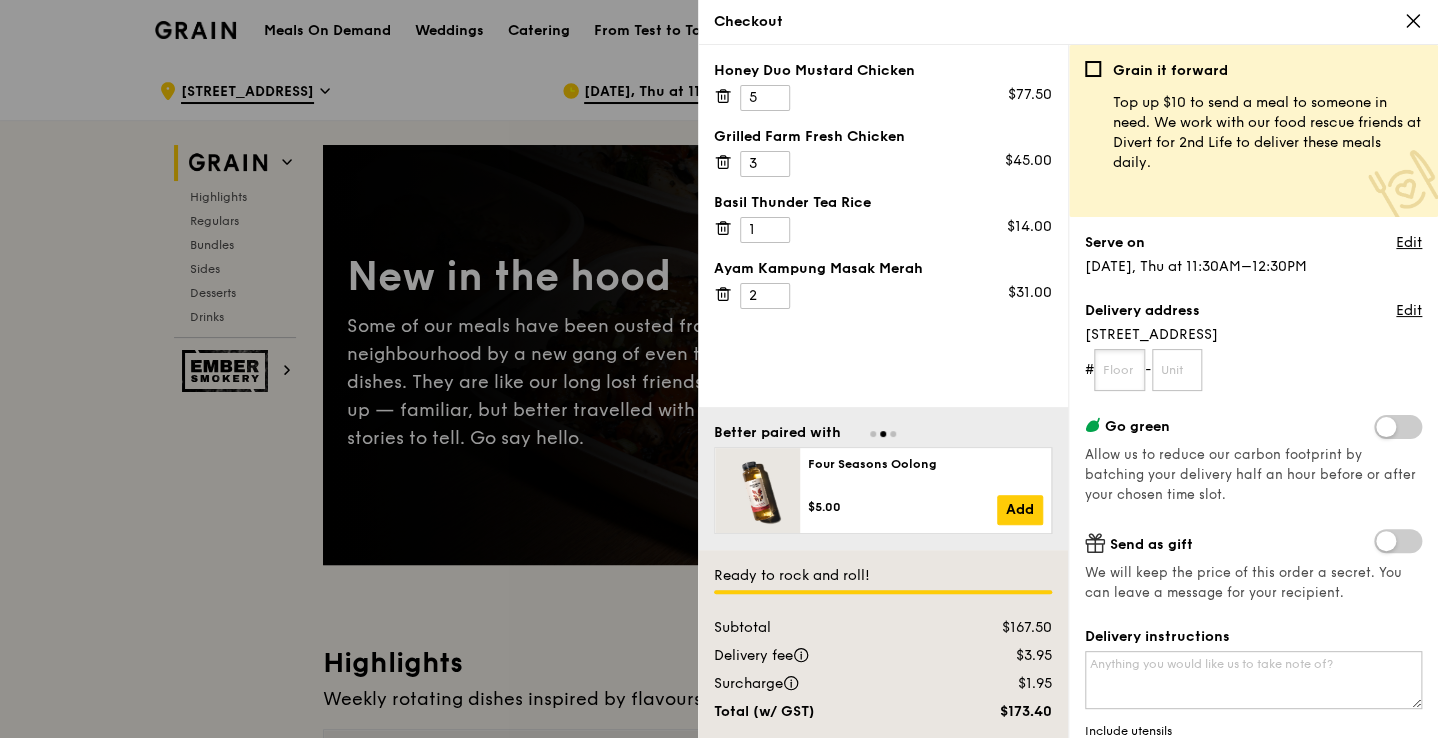 click at bounding box center (1119, 370) 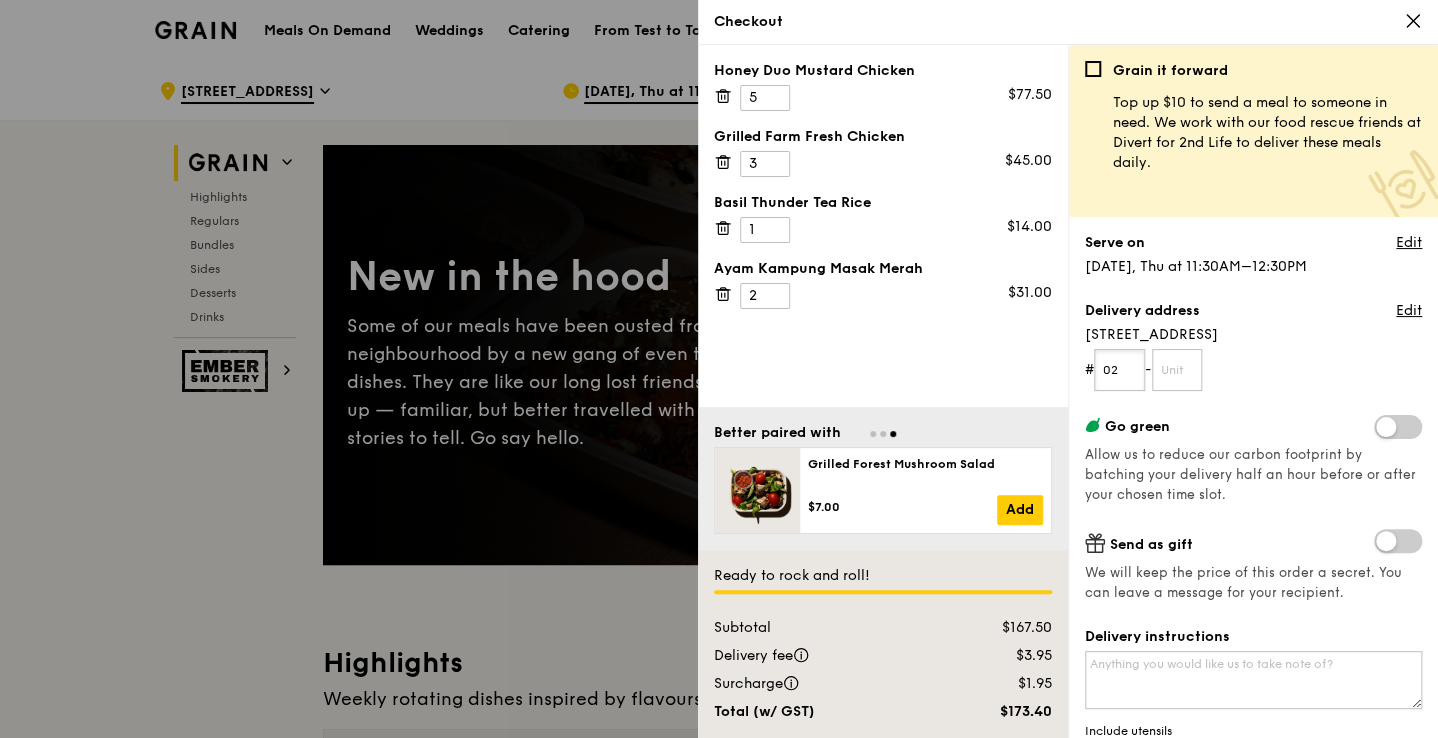 type on "02" 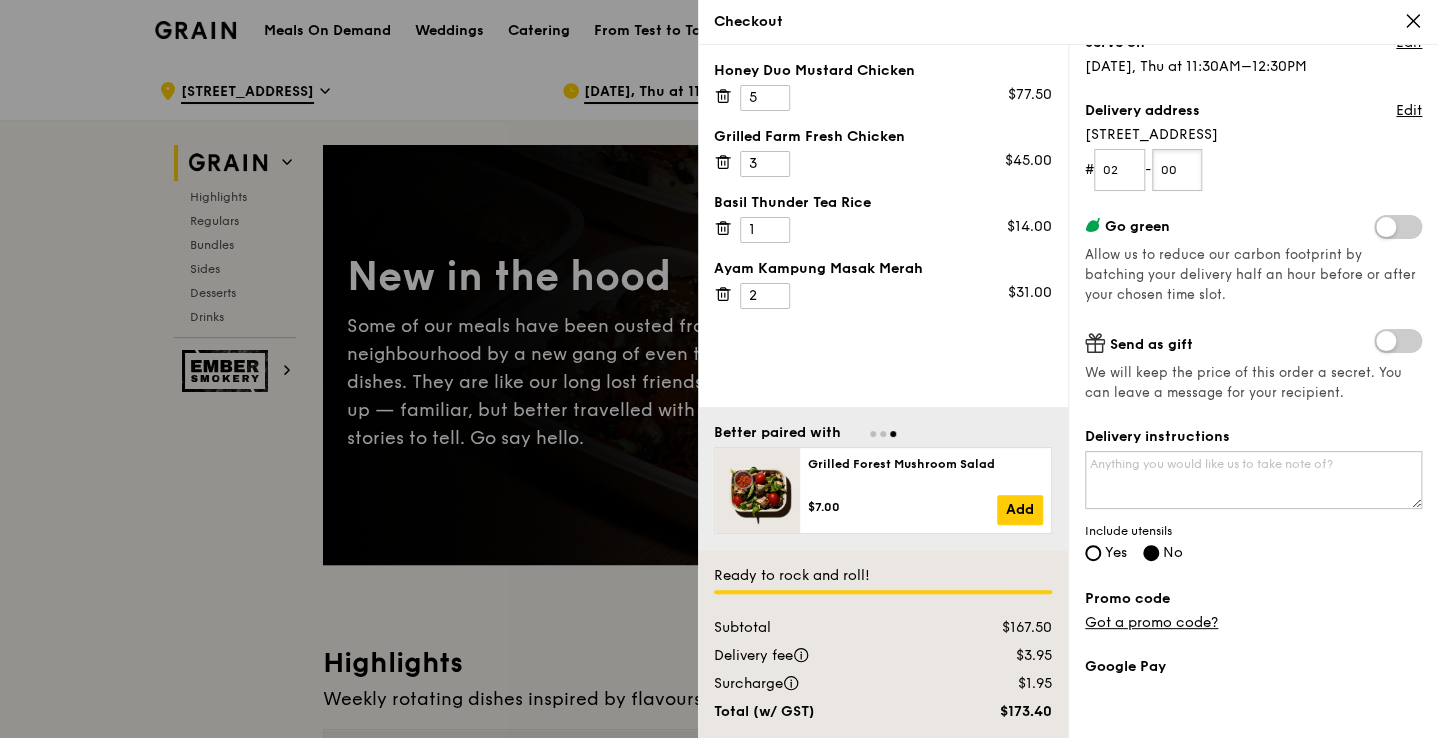 scroll, scrollTop: 206, scrollLeft: 0, axis: vertical 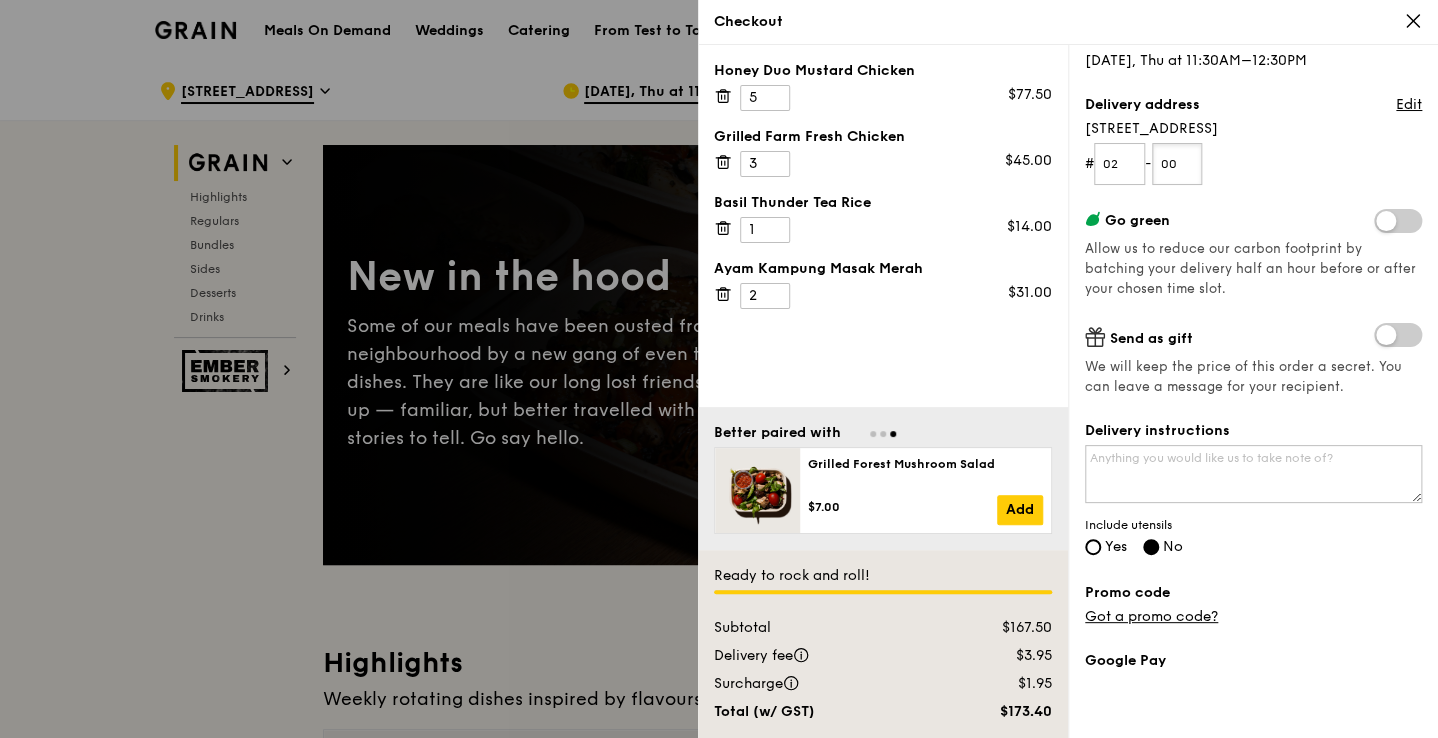 type on "00" 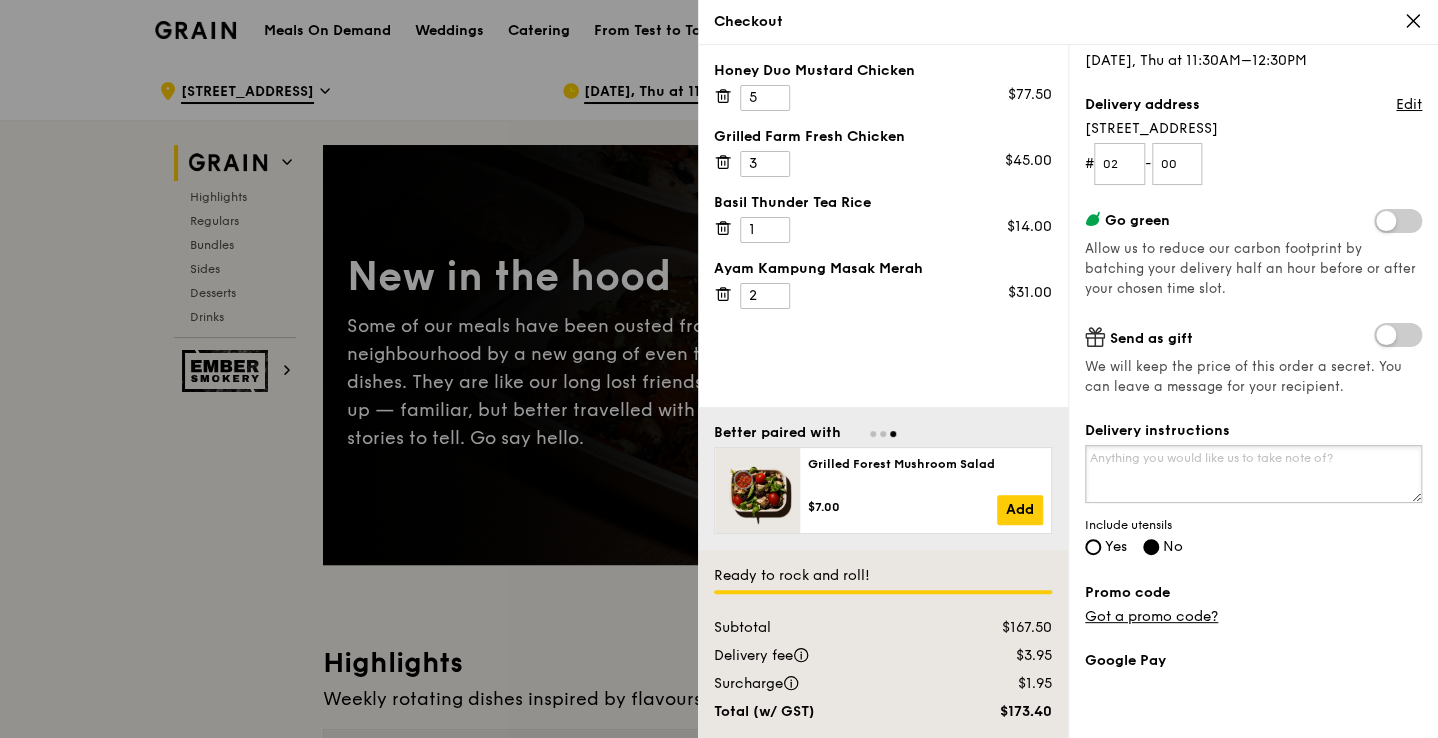 click on "Delivery instructions" at bounding box center (1253, 474) 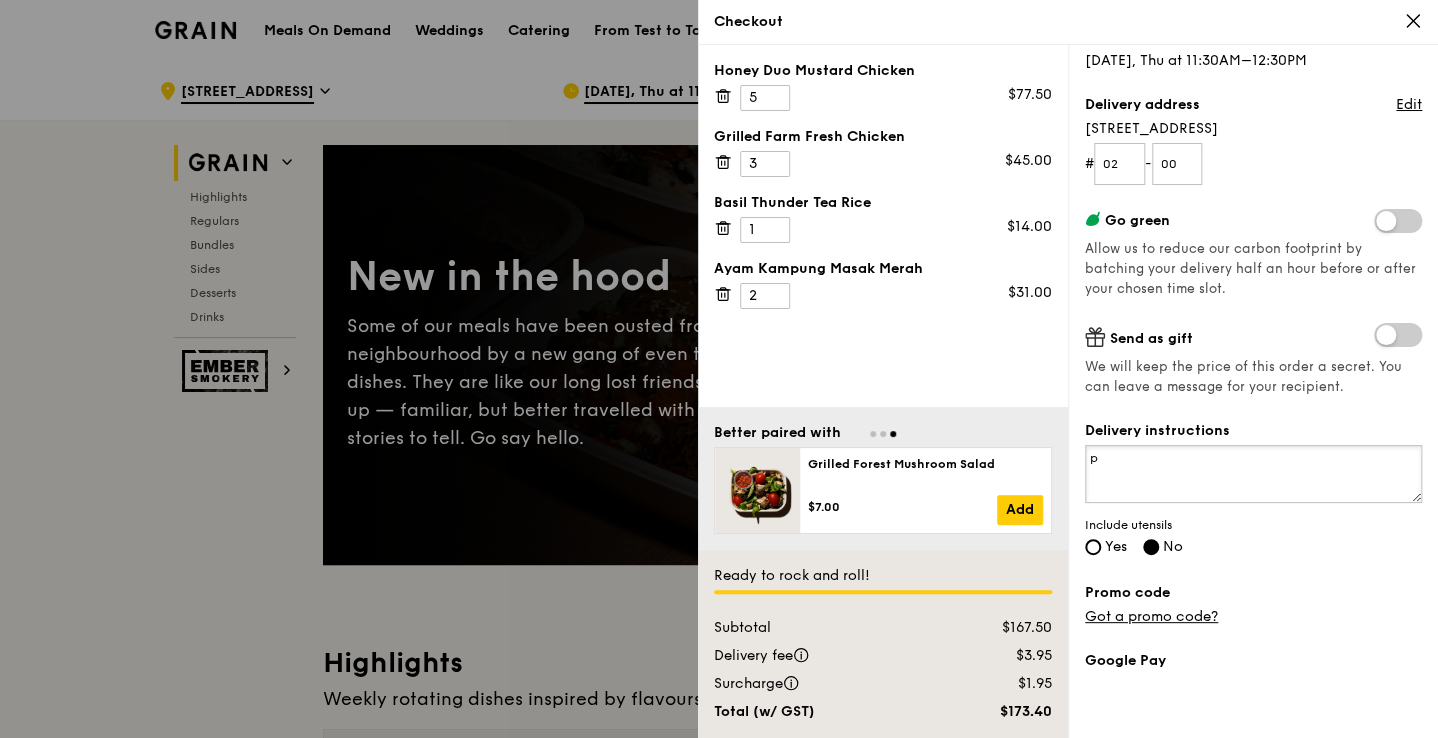 click on "p" at bounding box center (1253, 474) 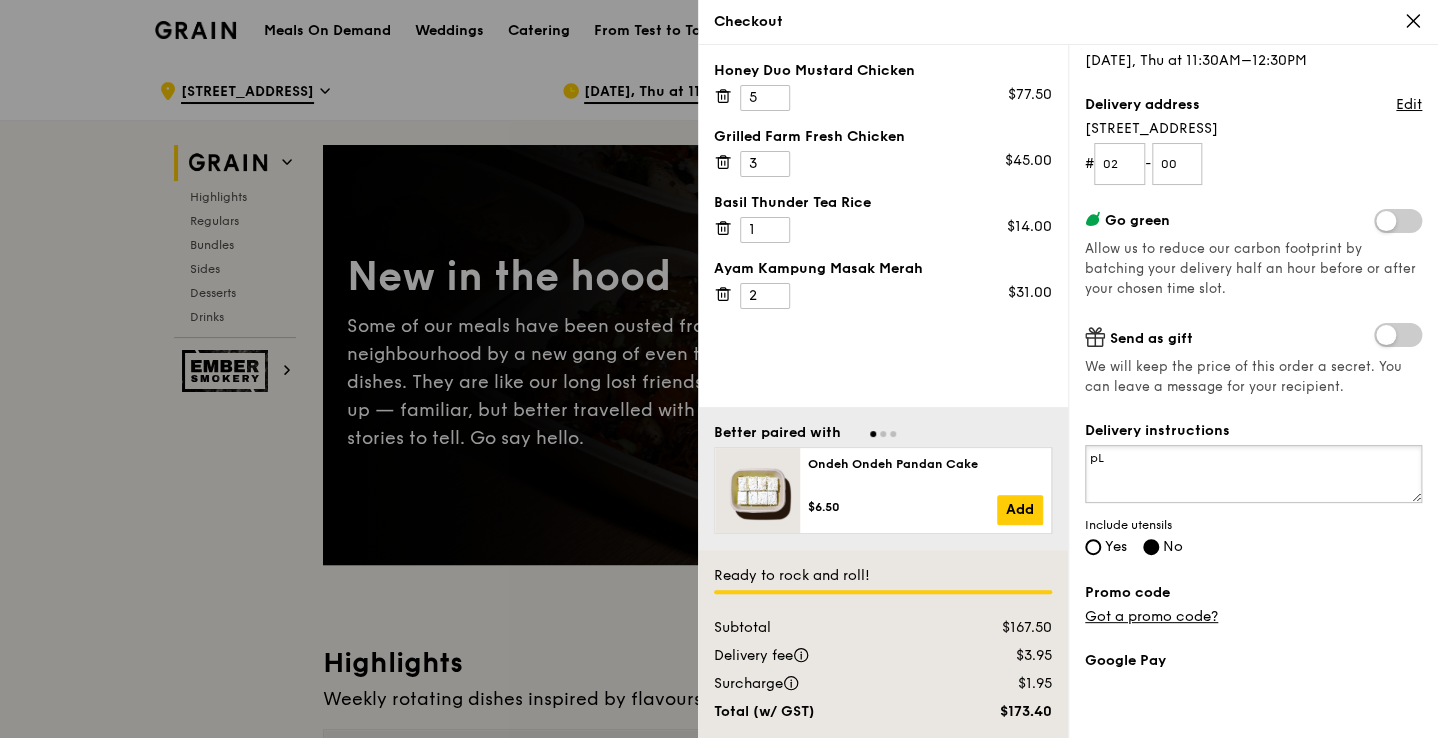 type on "p" 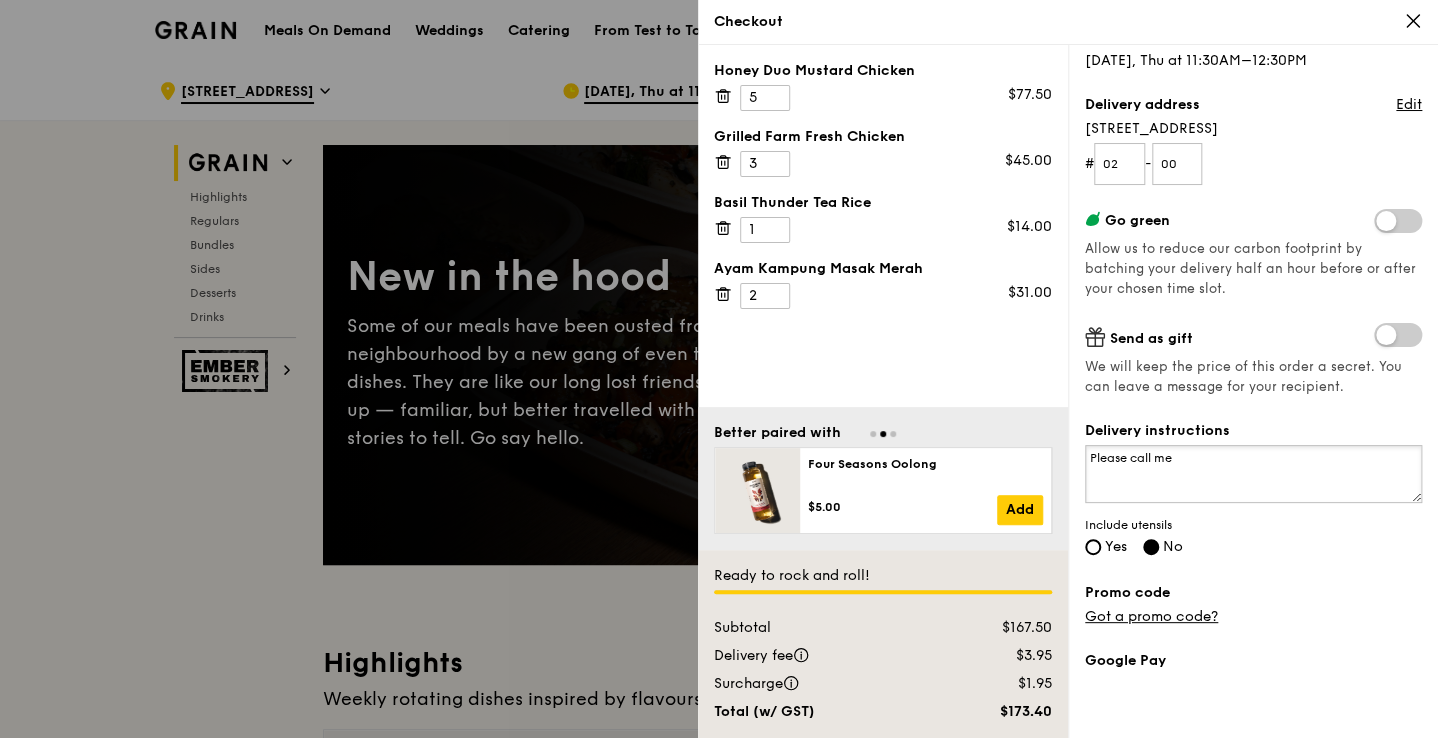 type on "Please call me" 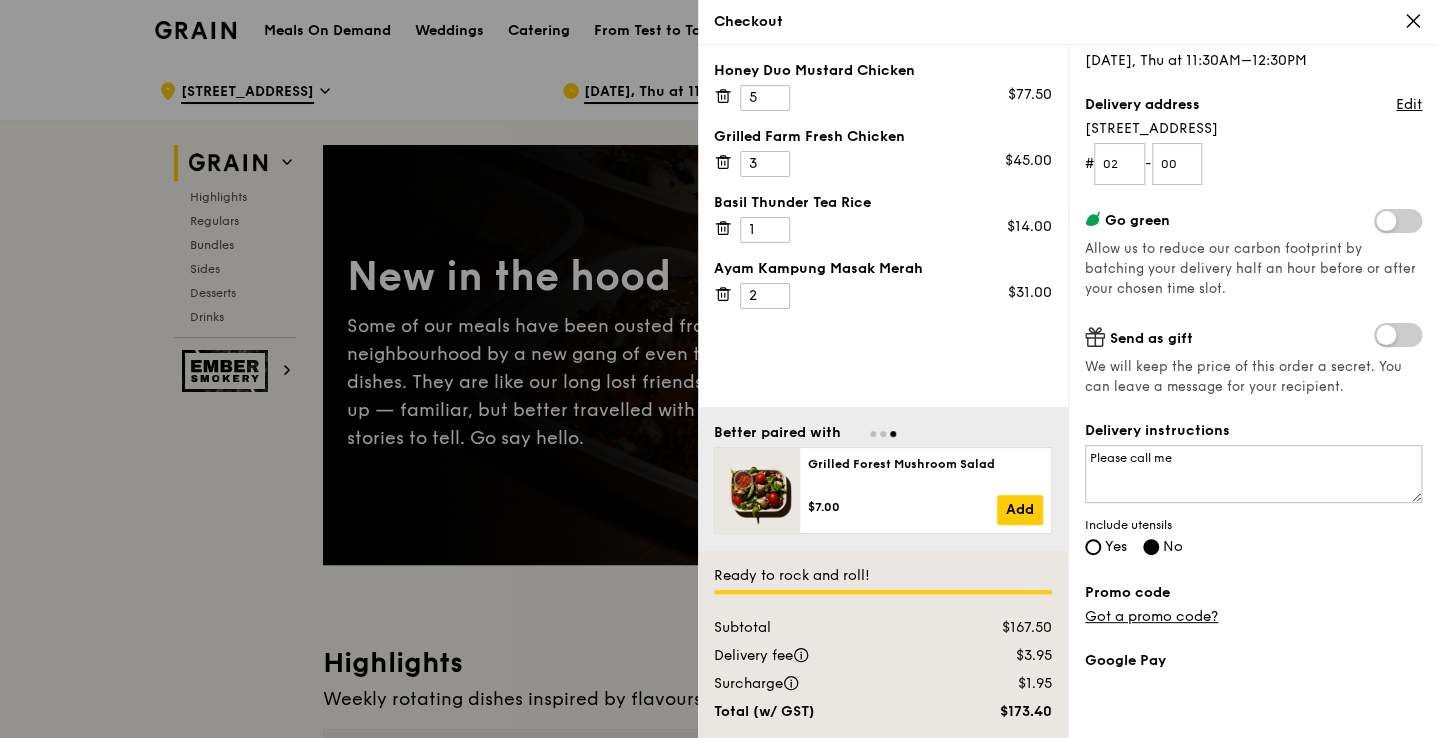 click on "Yes" at bounding box center (1116, 546) 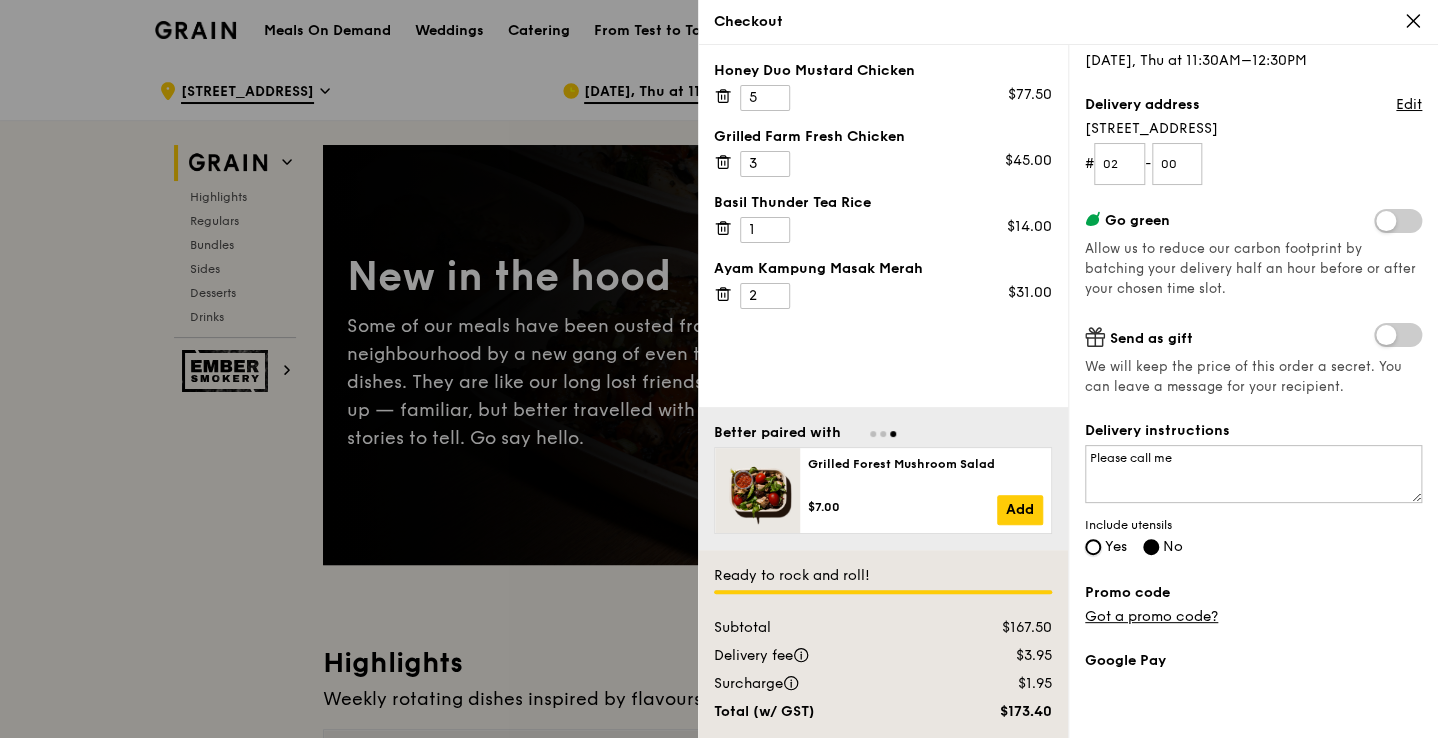 click on "Yes" at bounding box center [1093, 547] 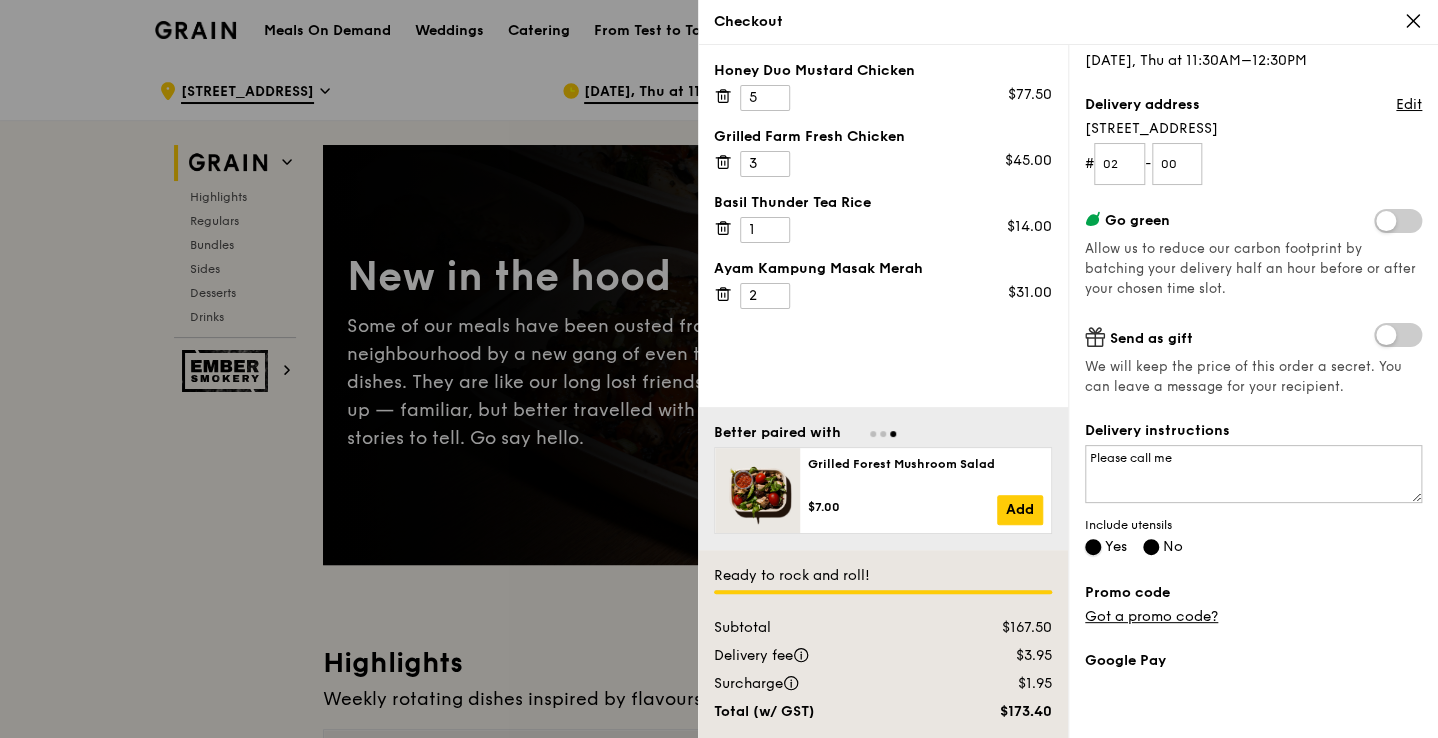 radio on "false" 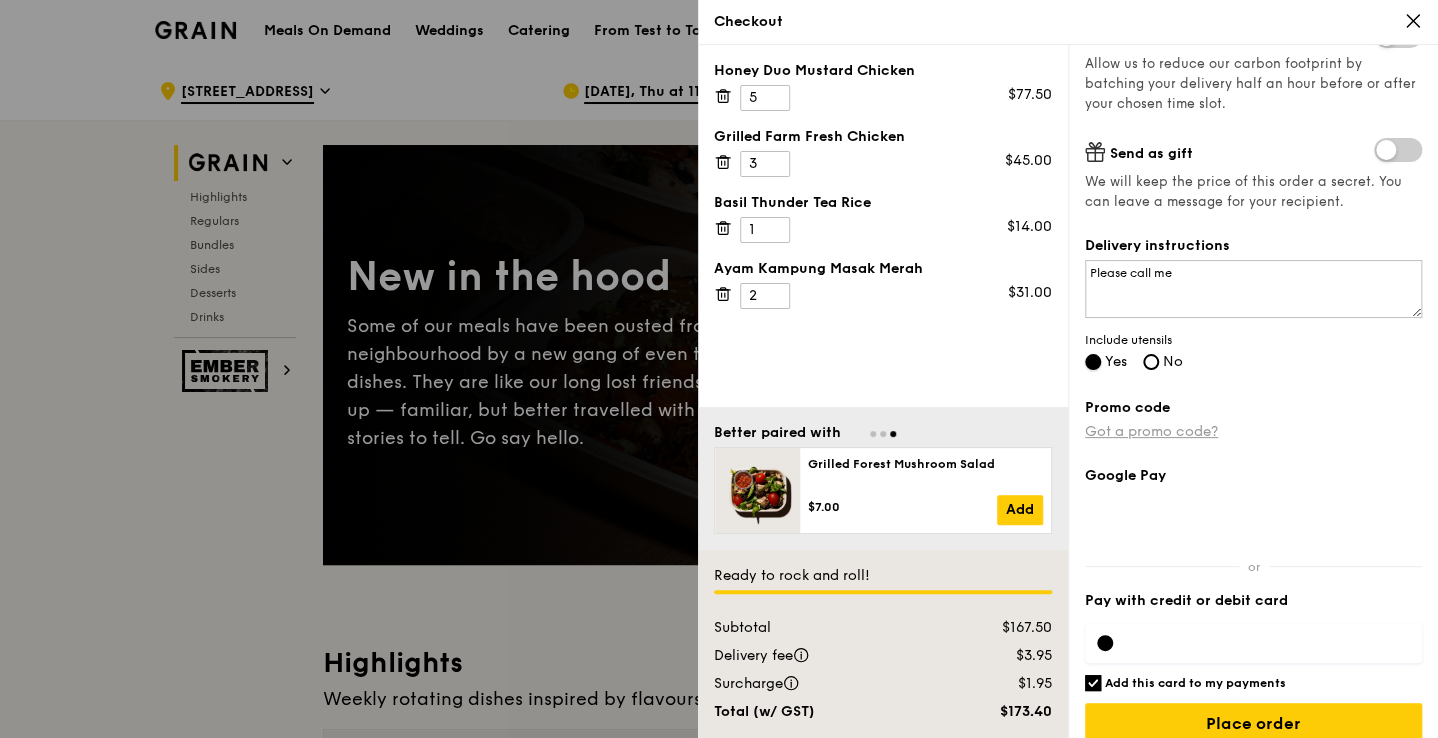 radio on "false" 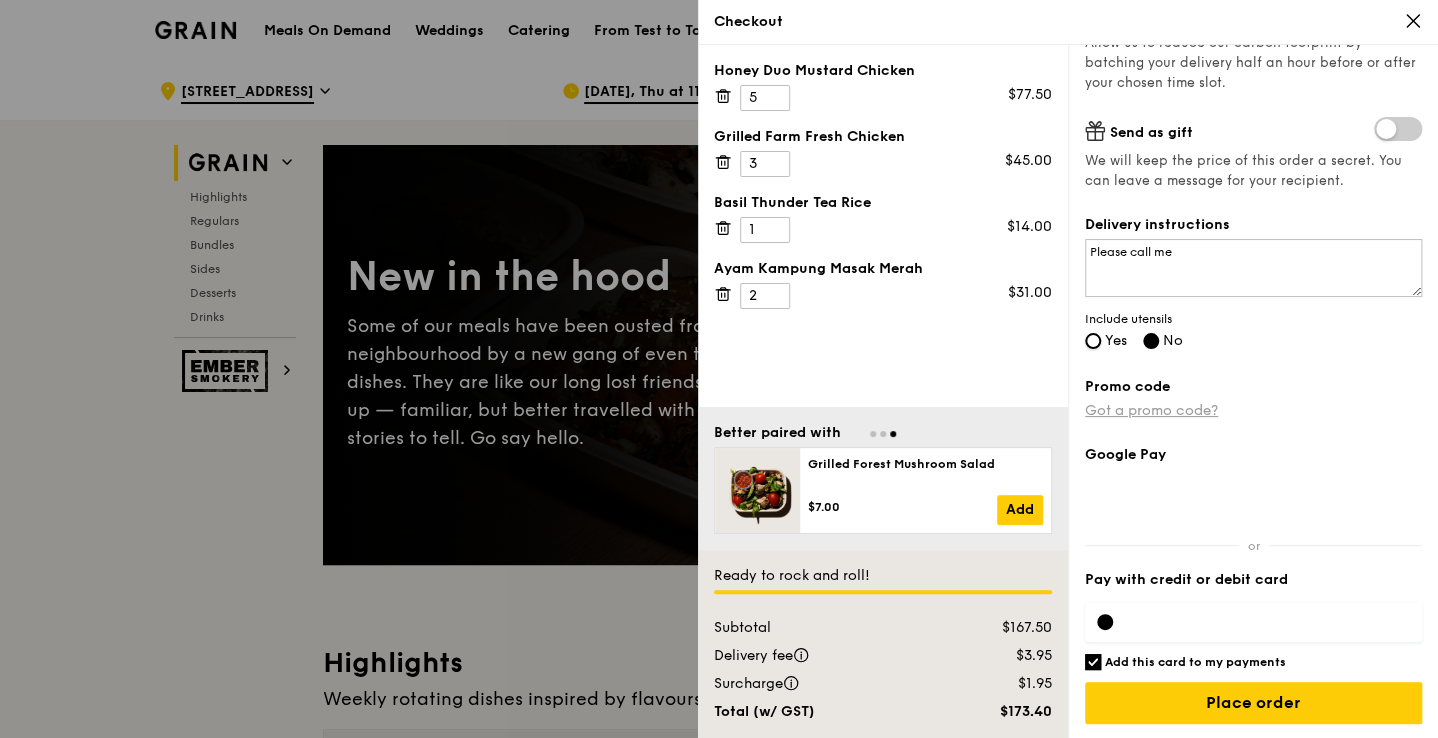 scroll, scrollTop: 412, scrollLeft: 0, axis: vertical 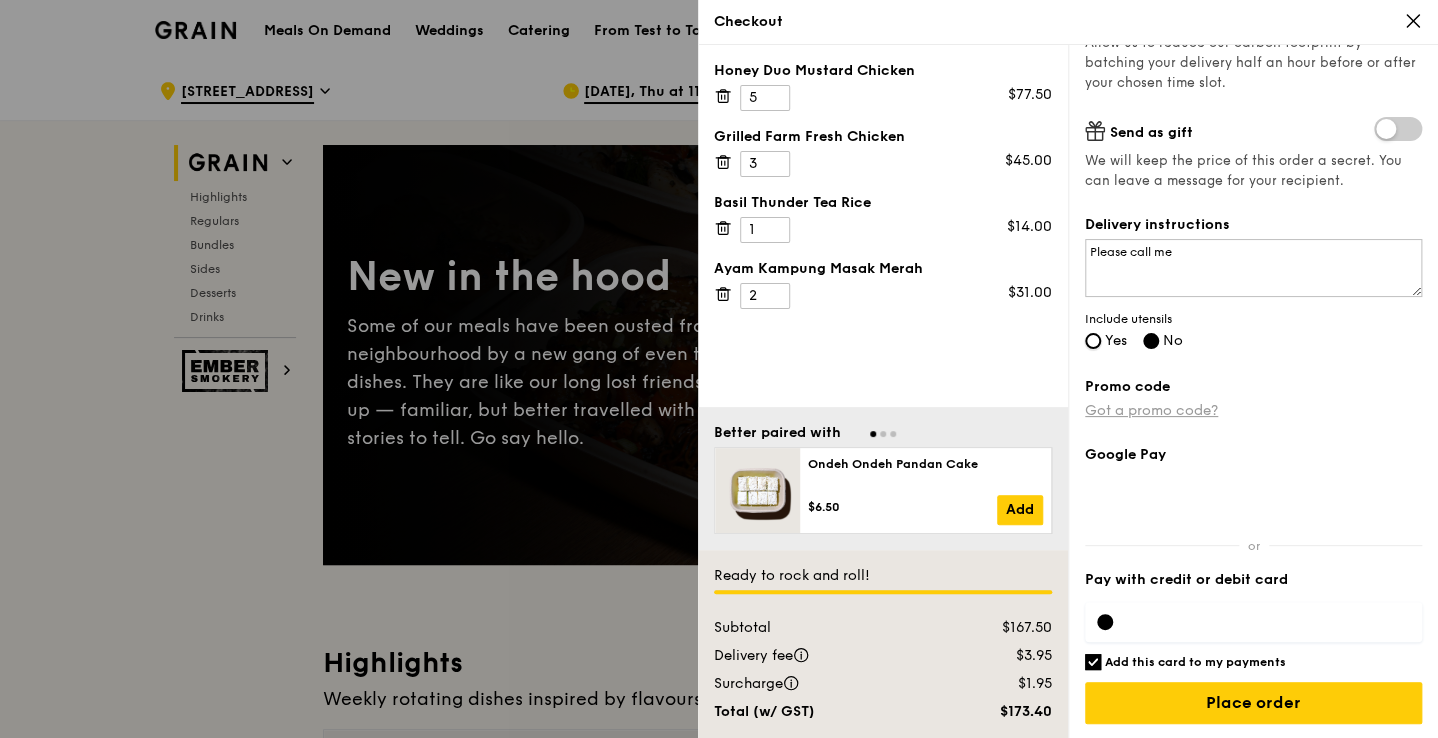 radio on "true" 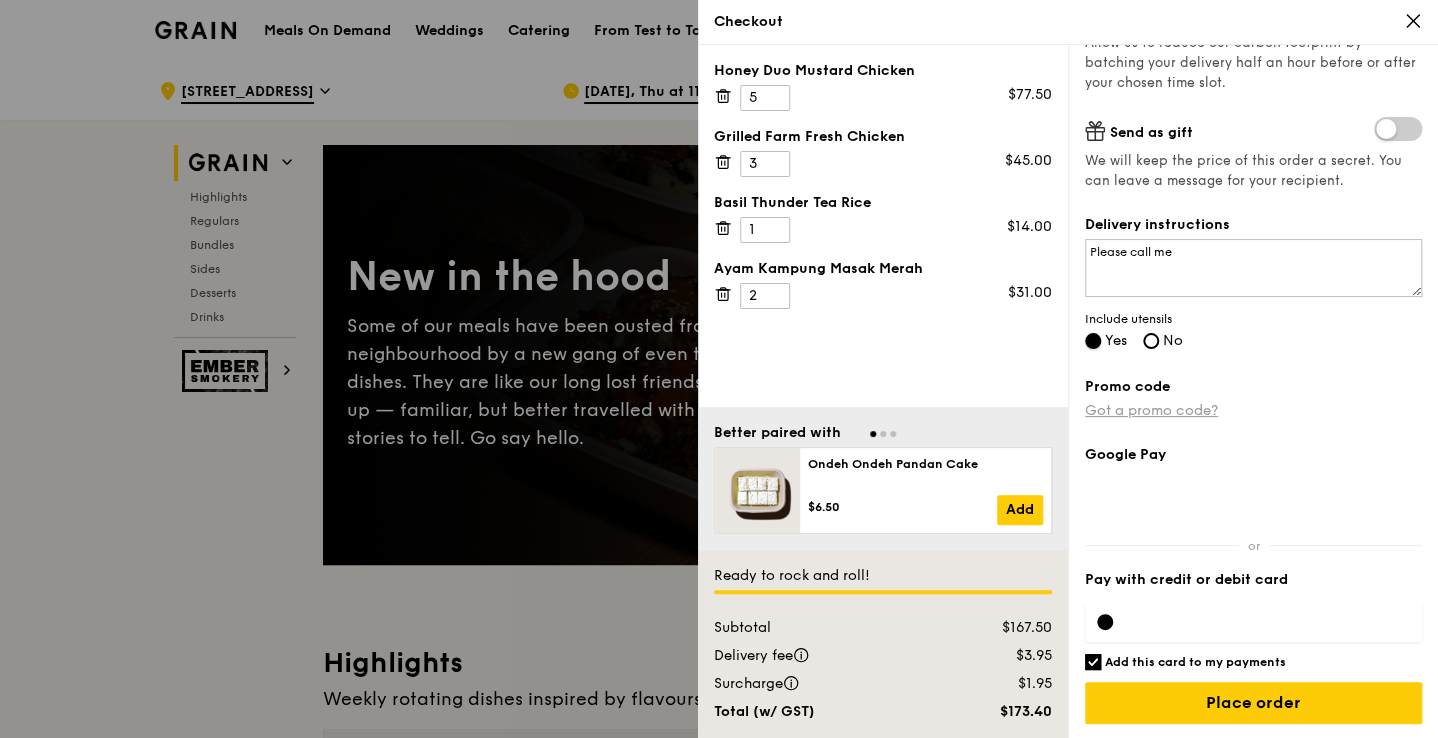 scroll, scrollTop: 412, scrollLeft: 0, axis: vertical 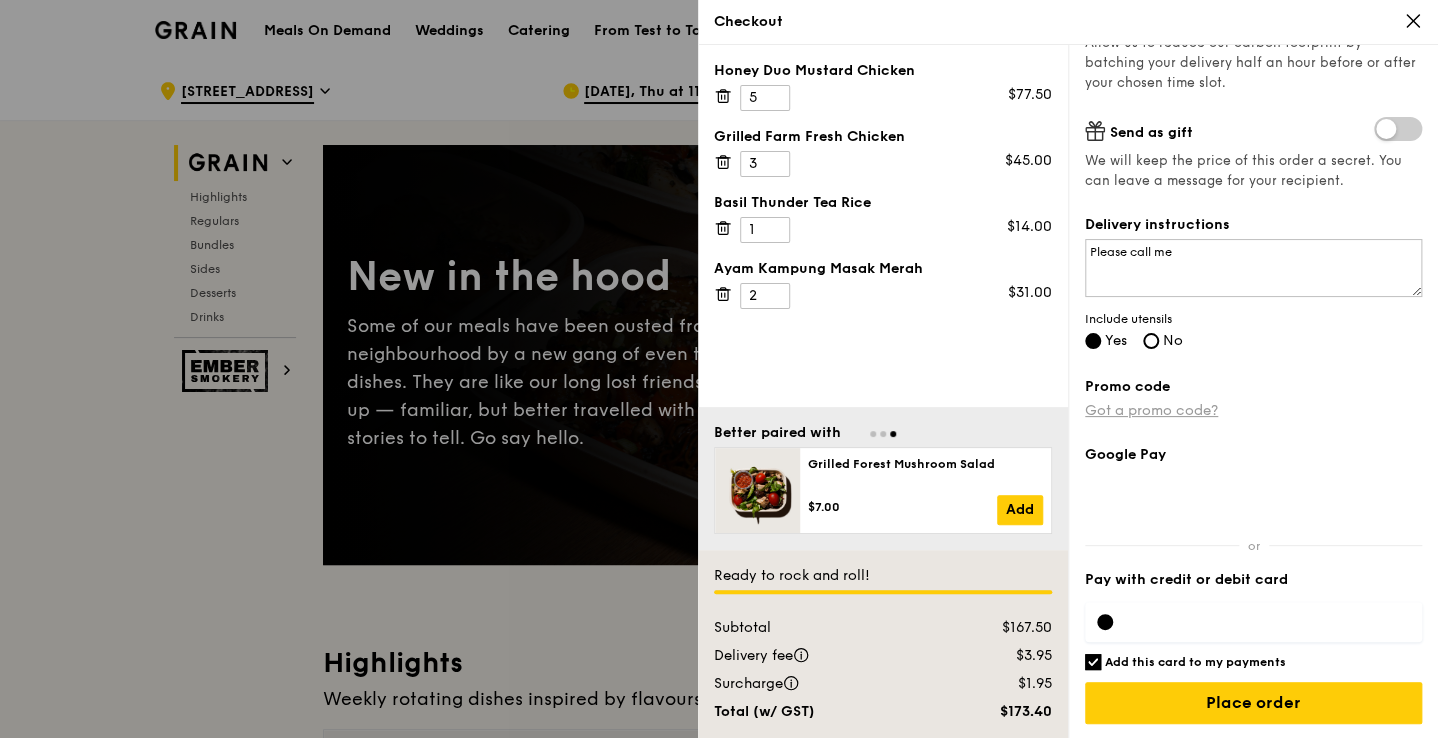 click at bounding box center [1253, 622] 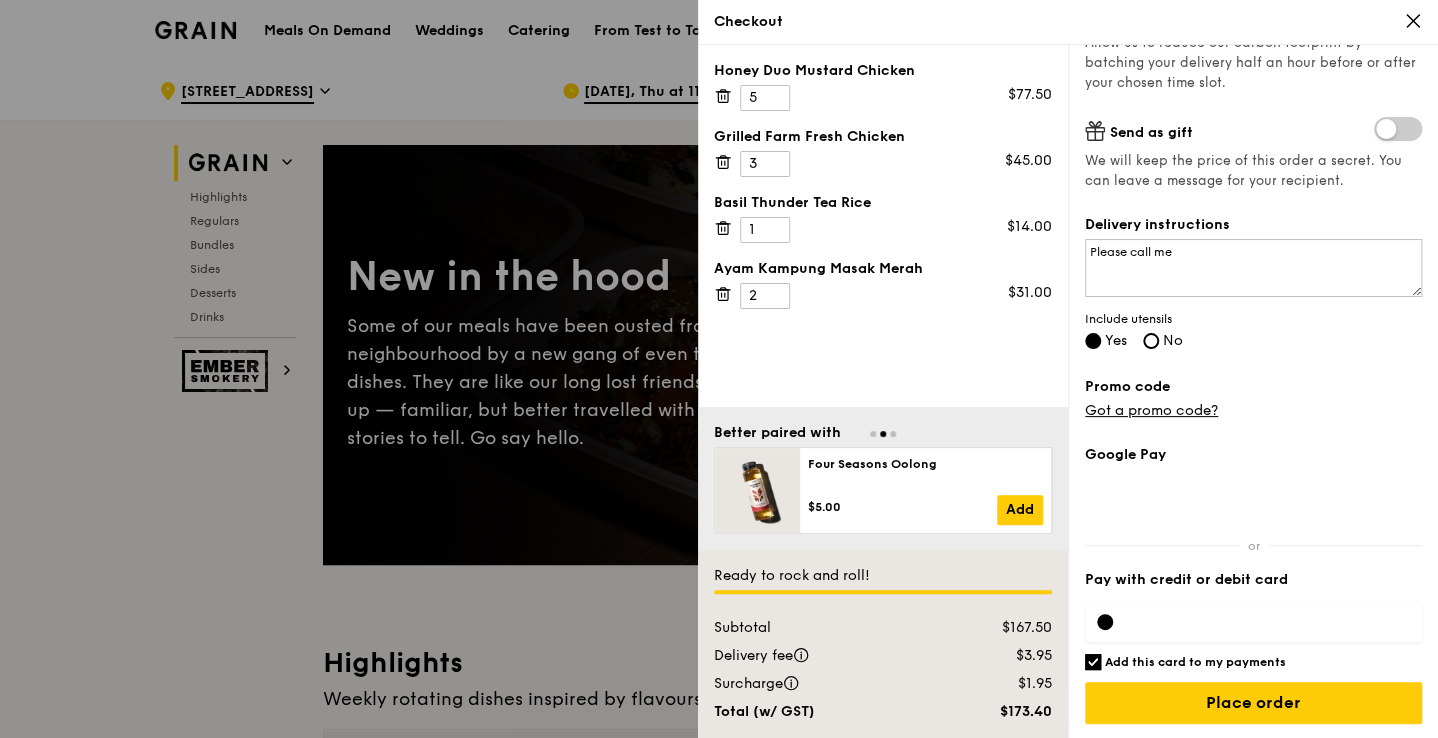 click at bounding box center [1253, 622] 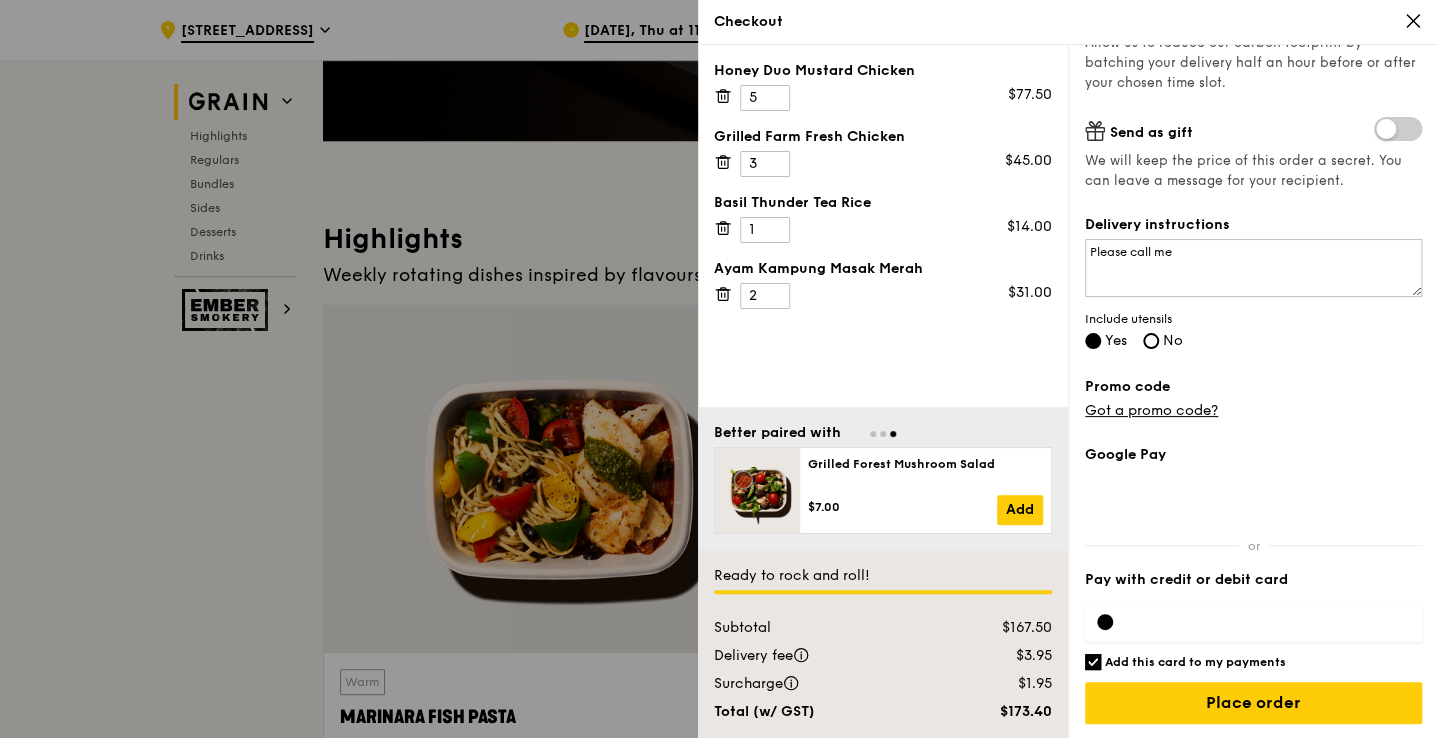 scroll, scrollTop: 424, scrollLeft: 0, axis: vertical 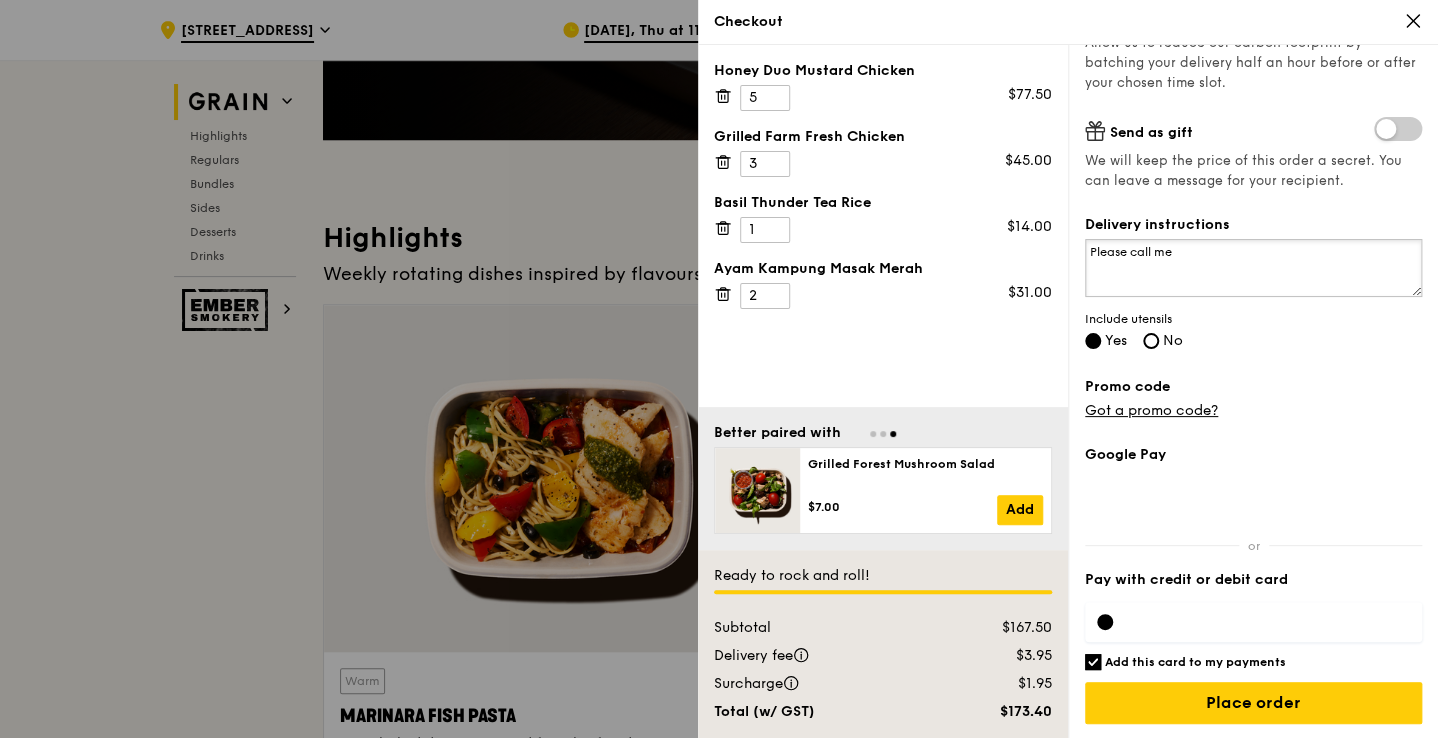 click on "Please call me" at bounding box center [1253, 268] 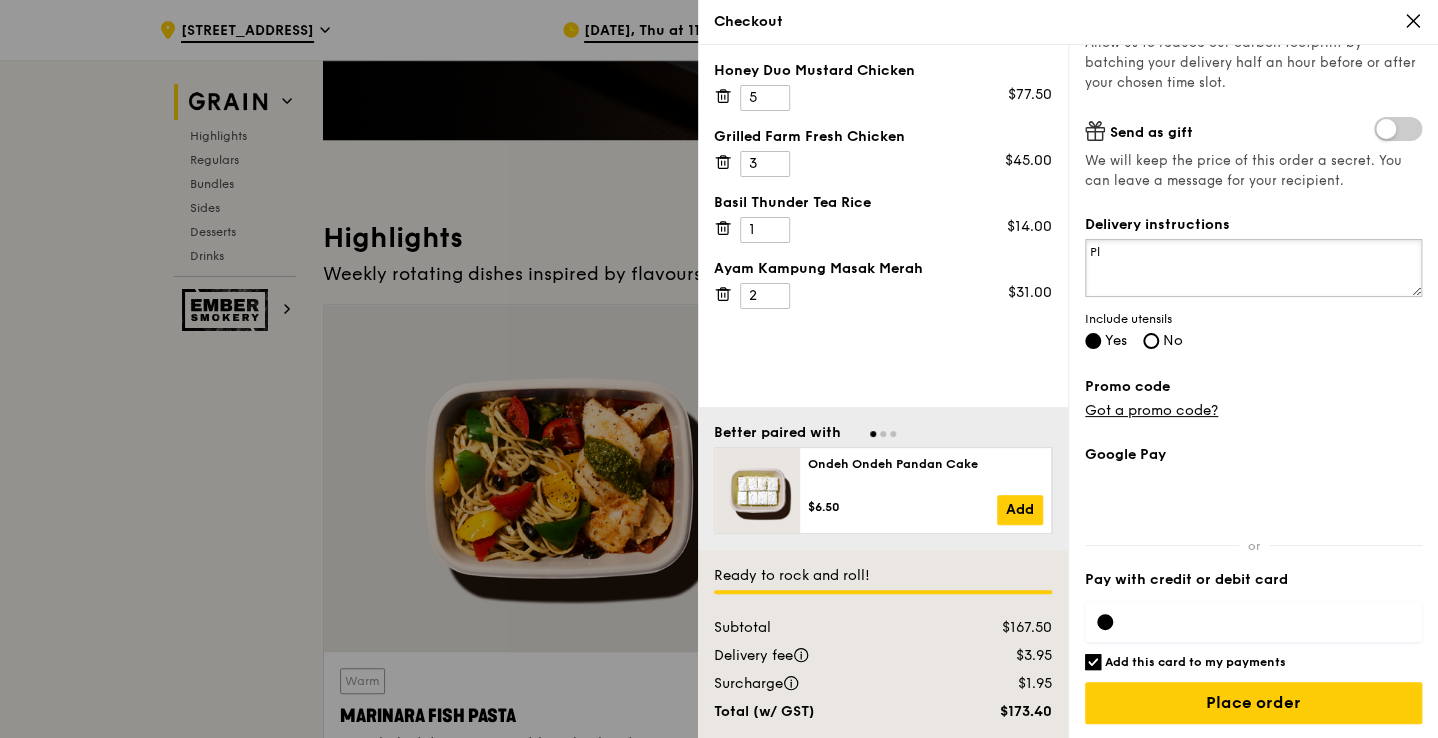type on "P" 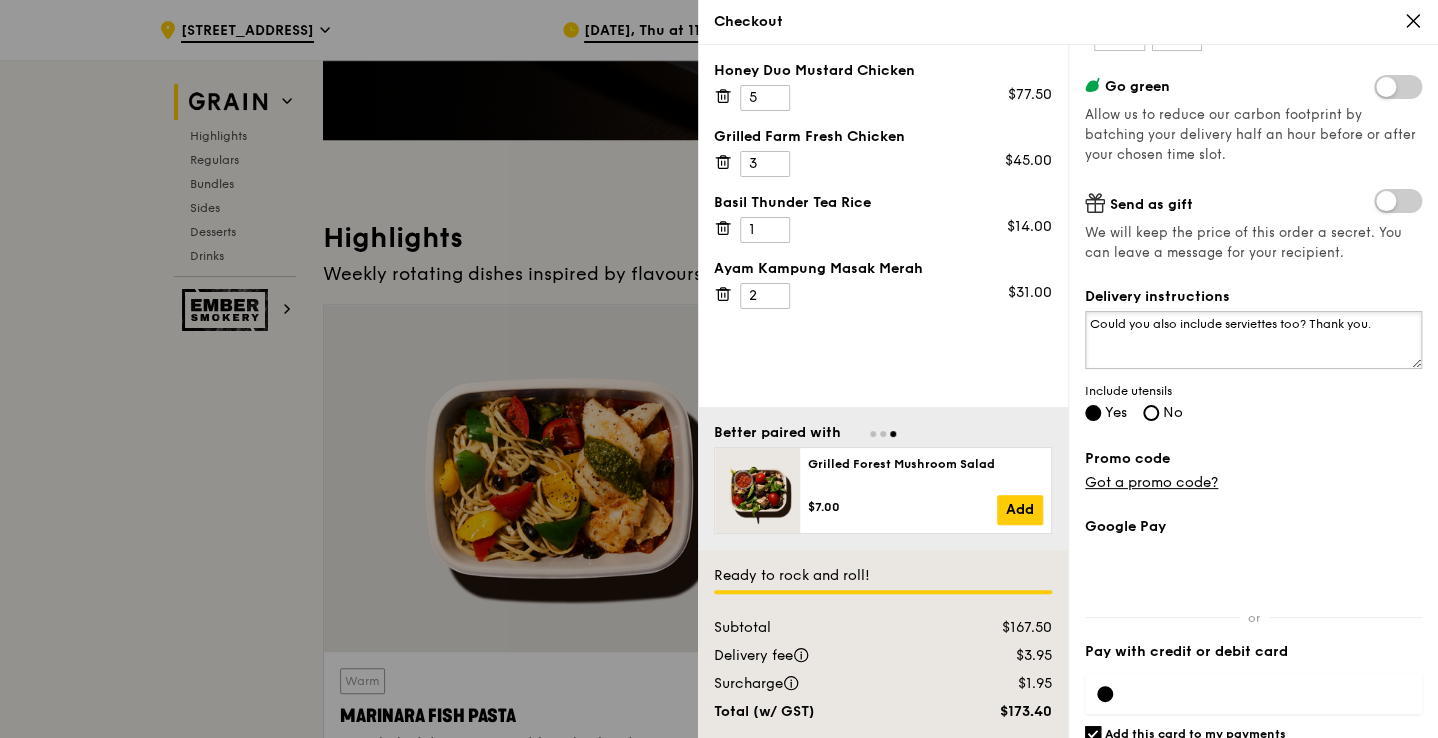 scroll, scrollTop: 412, scrollLeft: 0, axis: vertical 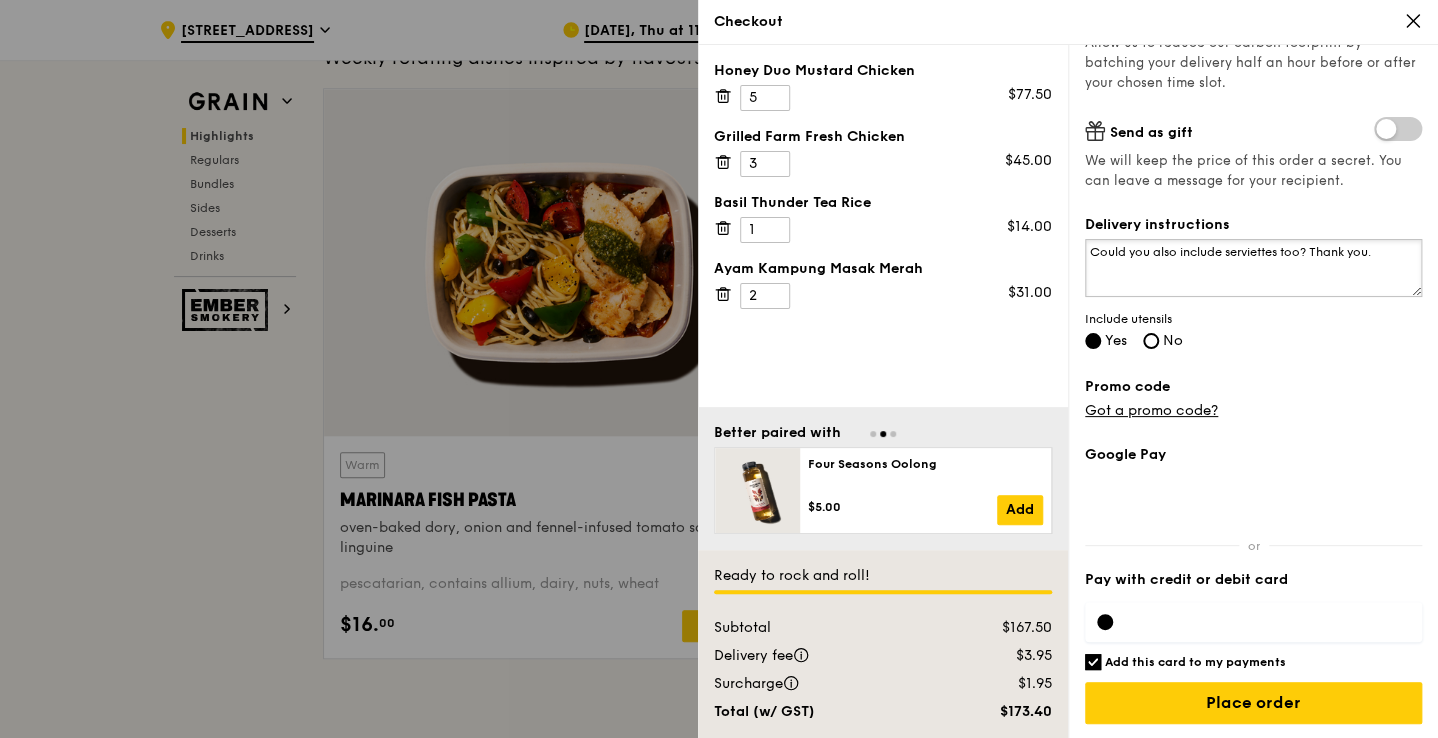 type on "Could you also include serviettes too? Thank you." 